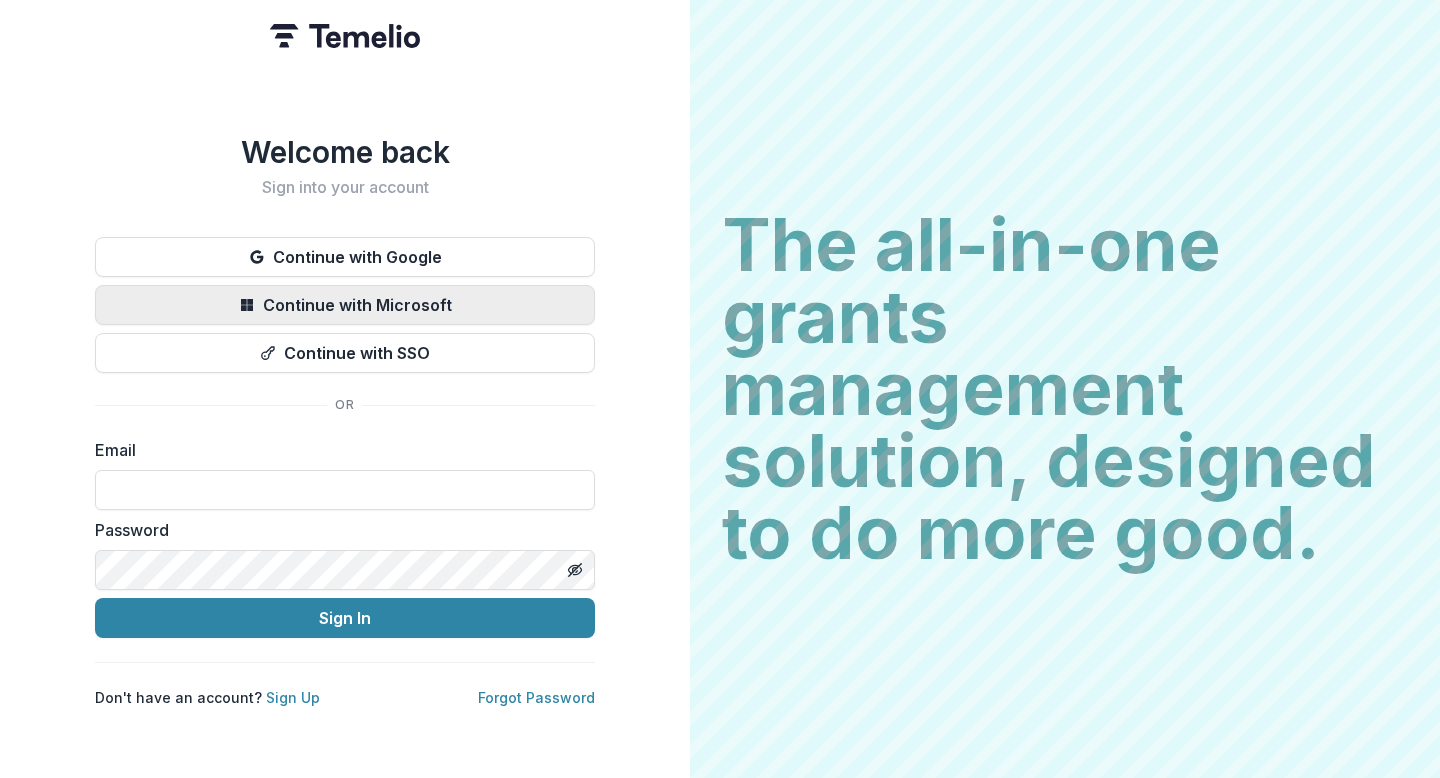 scroll, scrollTop: 0, scrollLeft: 0, axis: both 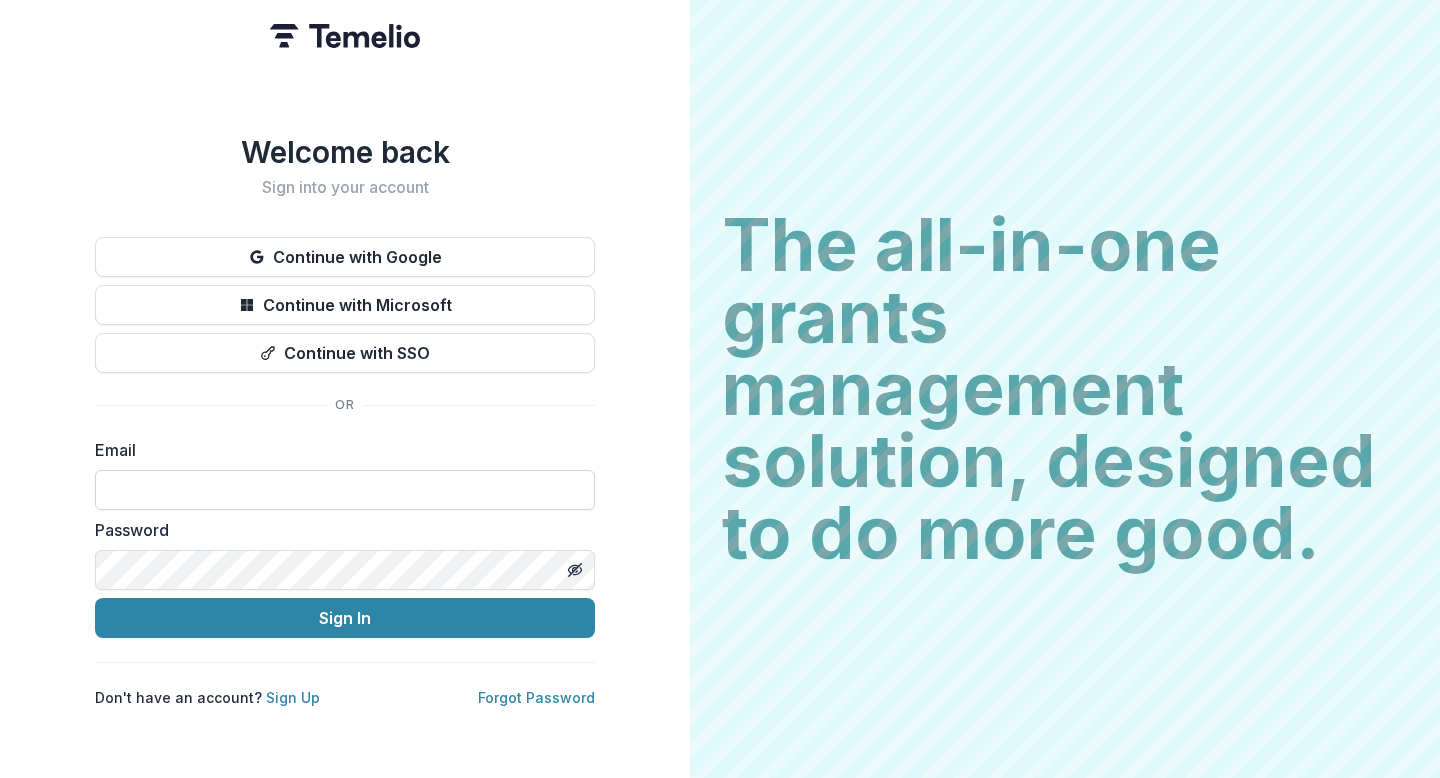 click at bounding box center [345, 490] 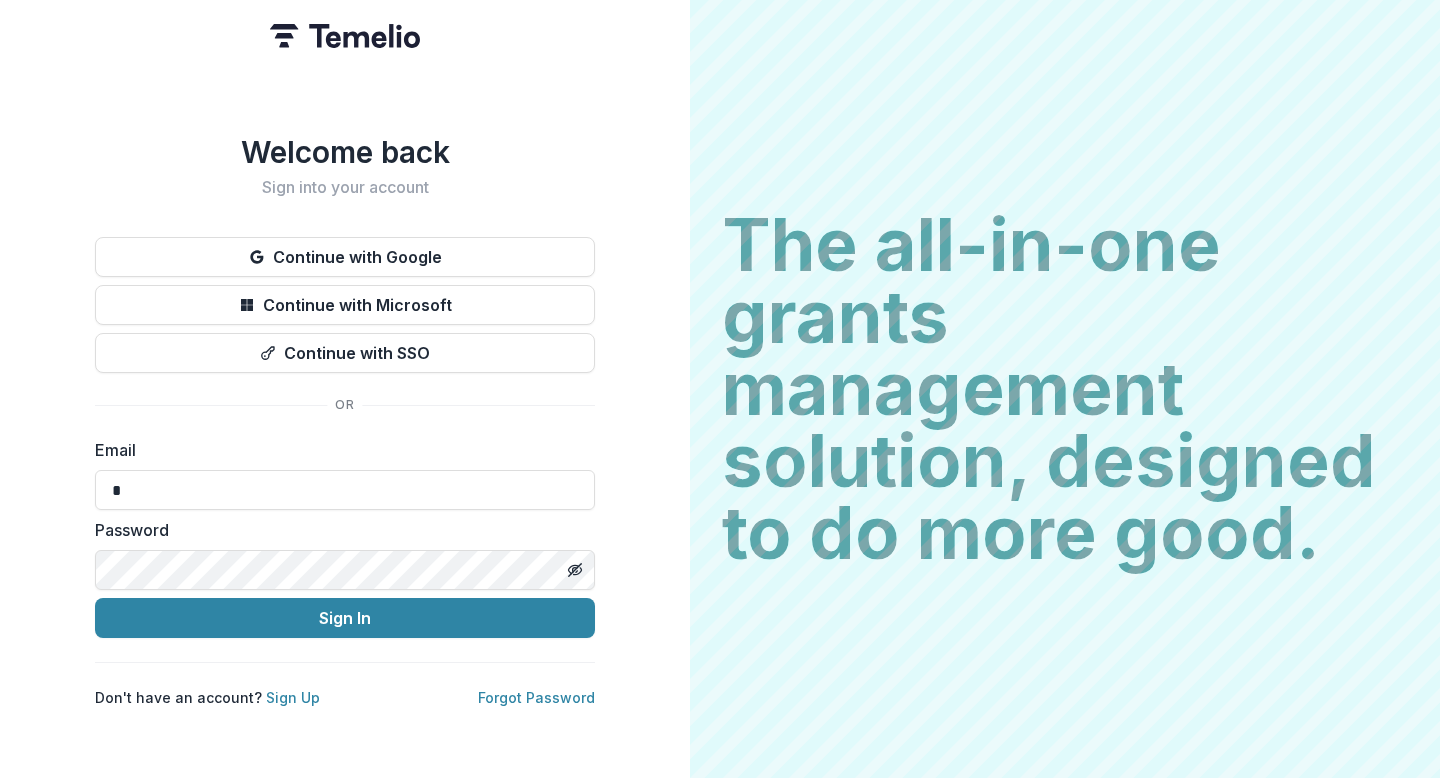 type on "**********" 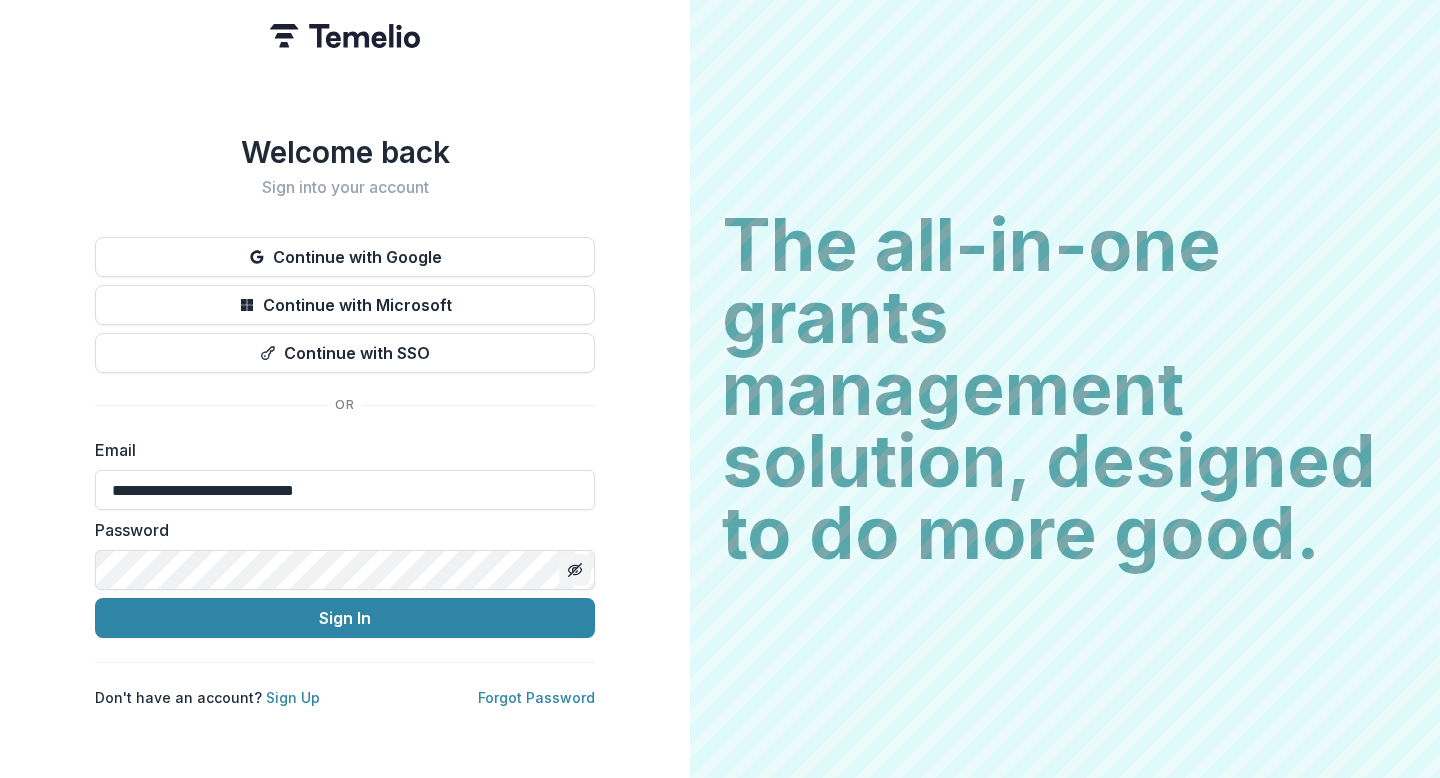 click 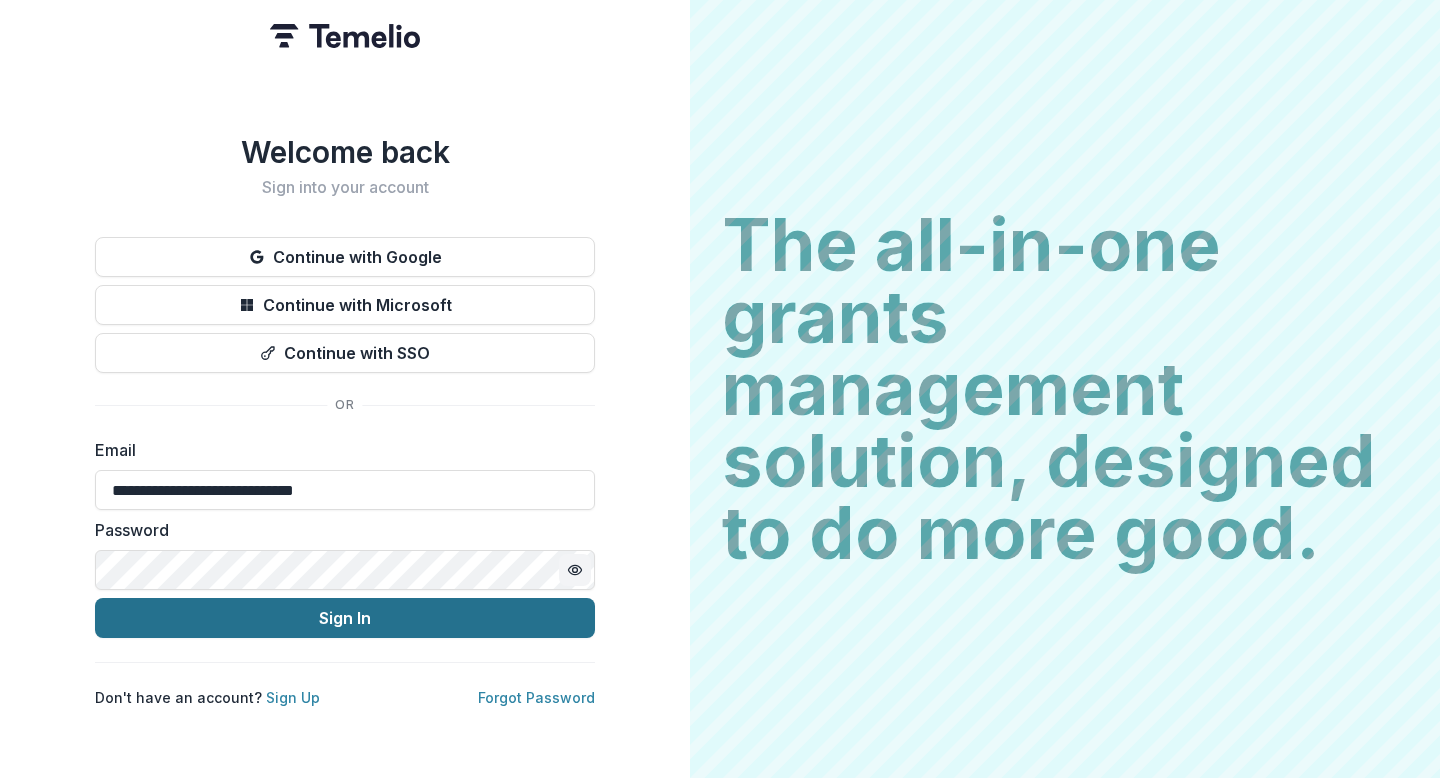 click on "Sign In" at bounding box center (345, 618) 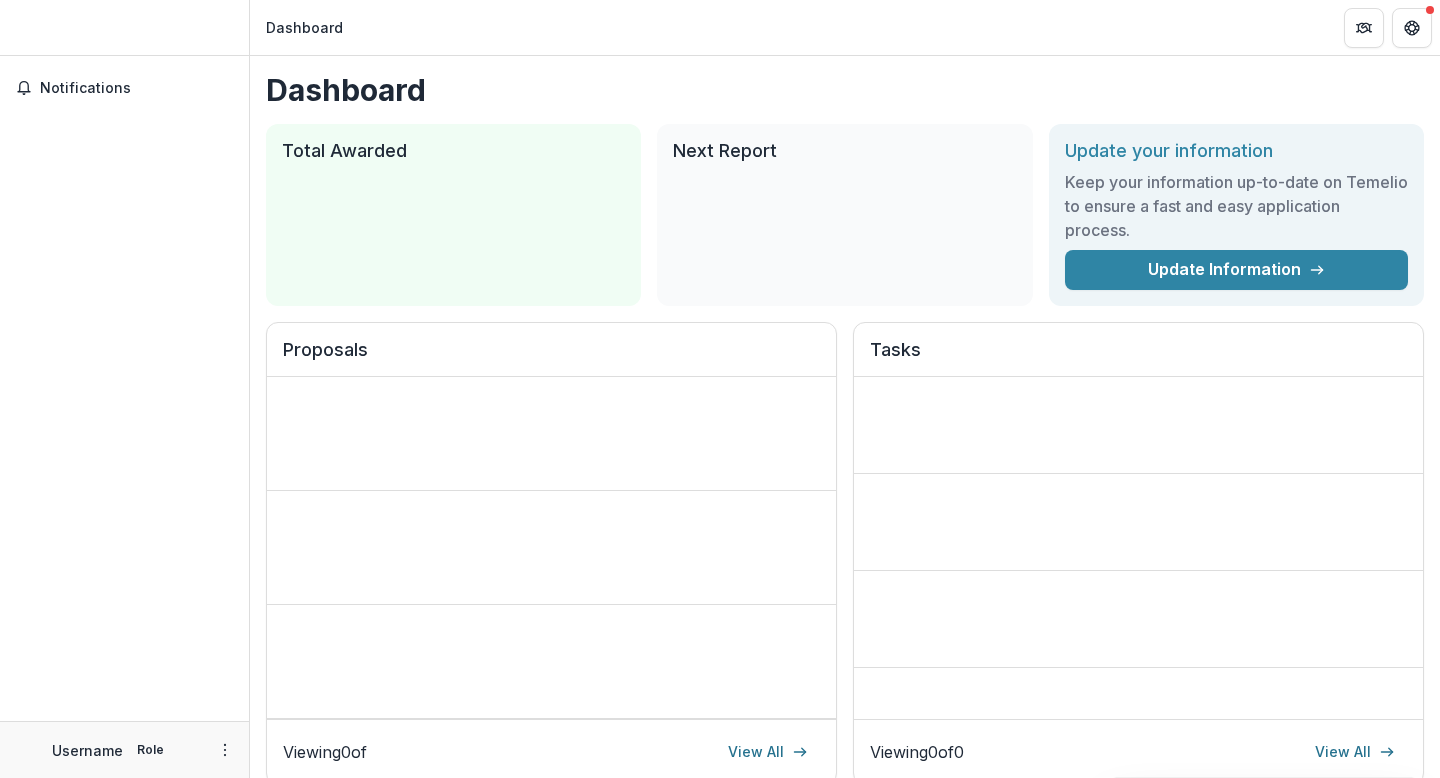 scroll, scrollTop: 0, scrollLeft: 0, axis: both 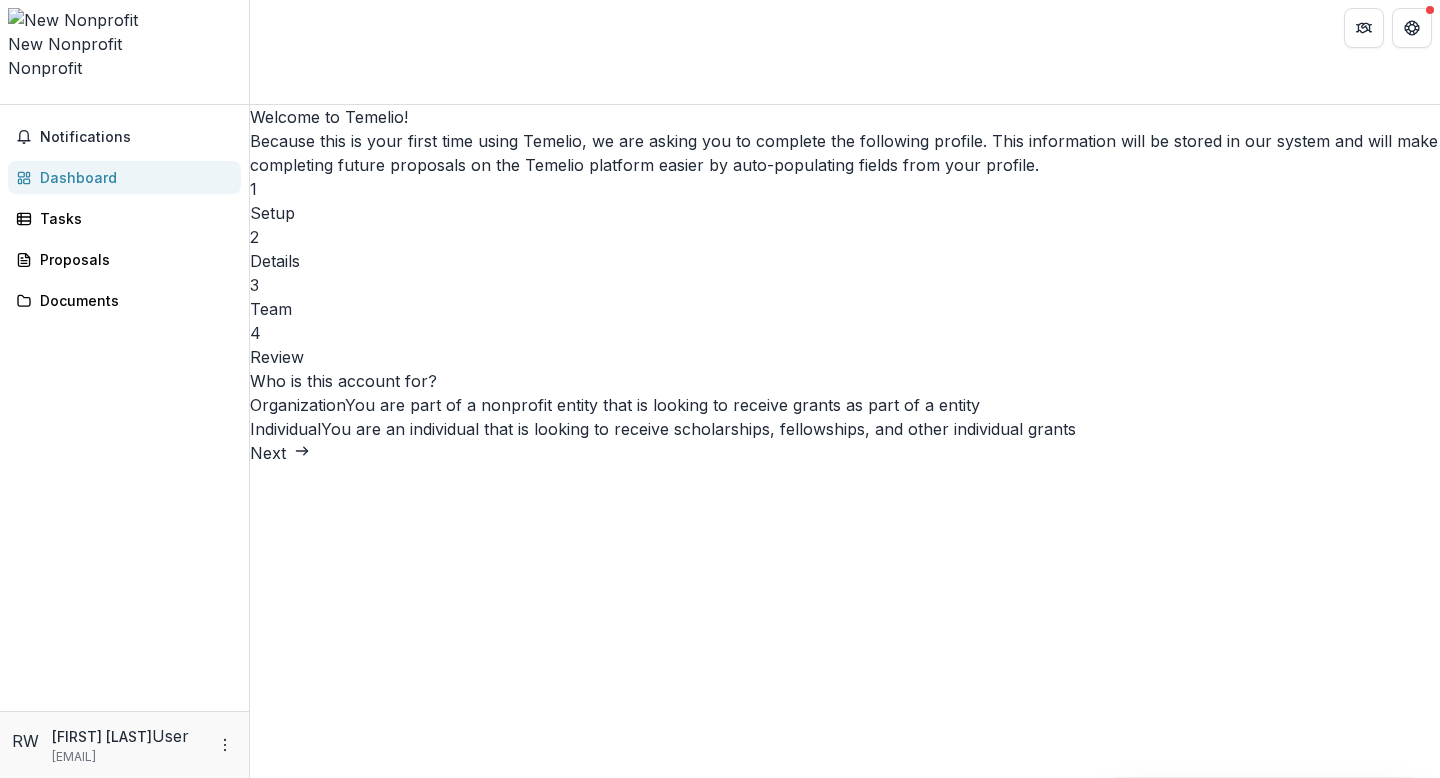 click on "Next" at bounding box center [280, 453] 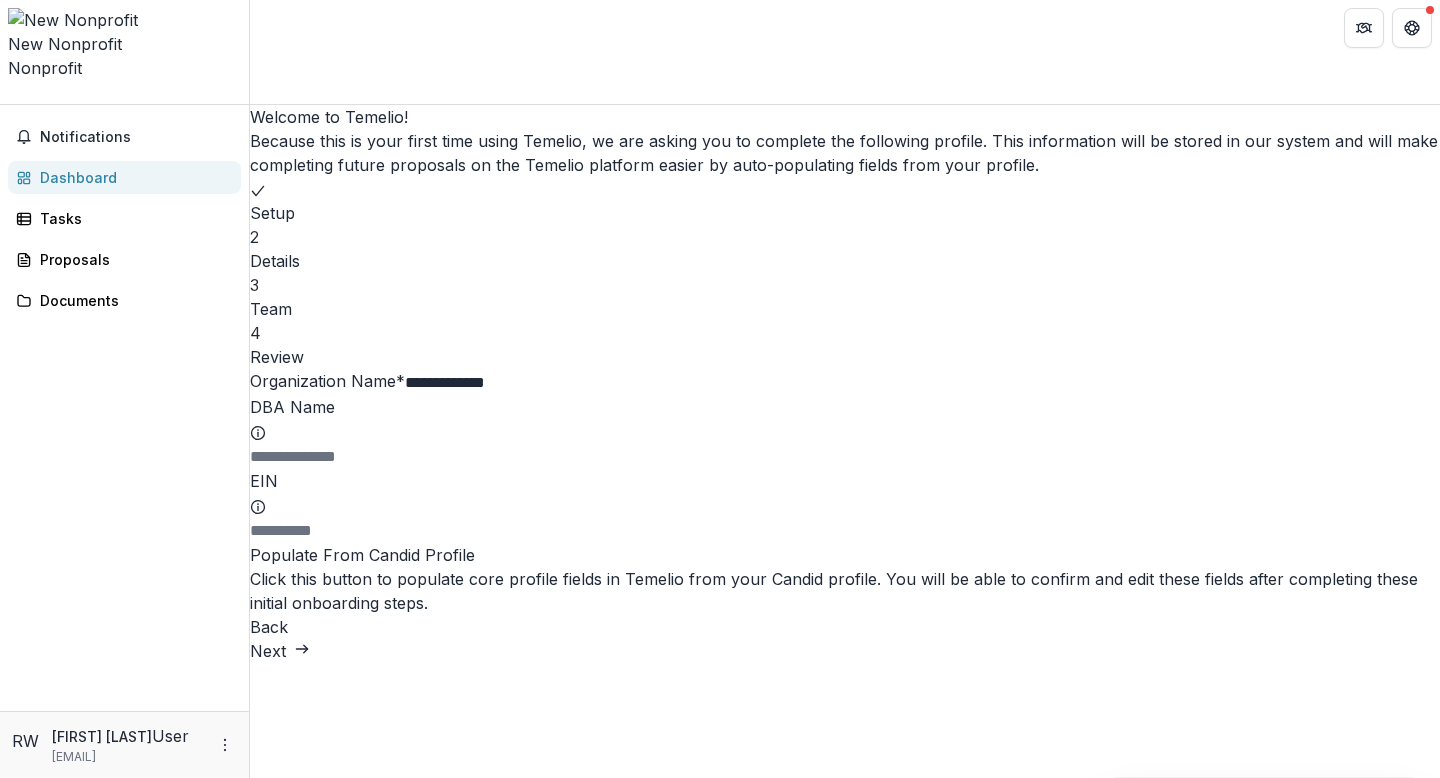 scroll, scrollTop: 48, scrollLeft: 0, axis: vertical 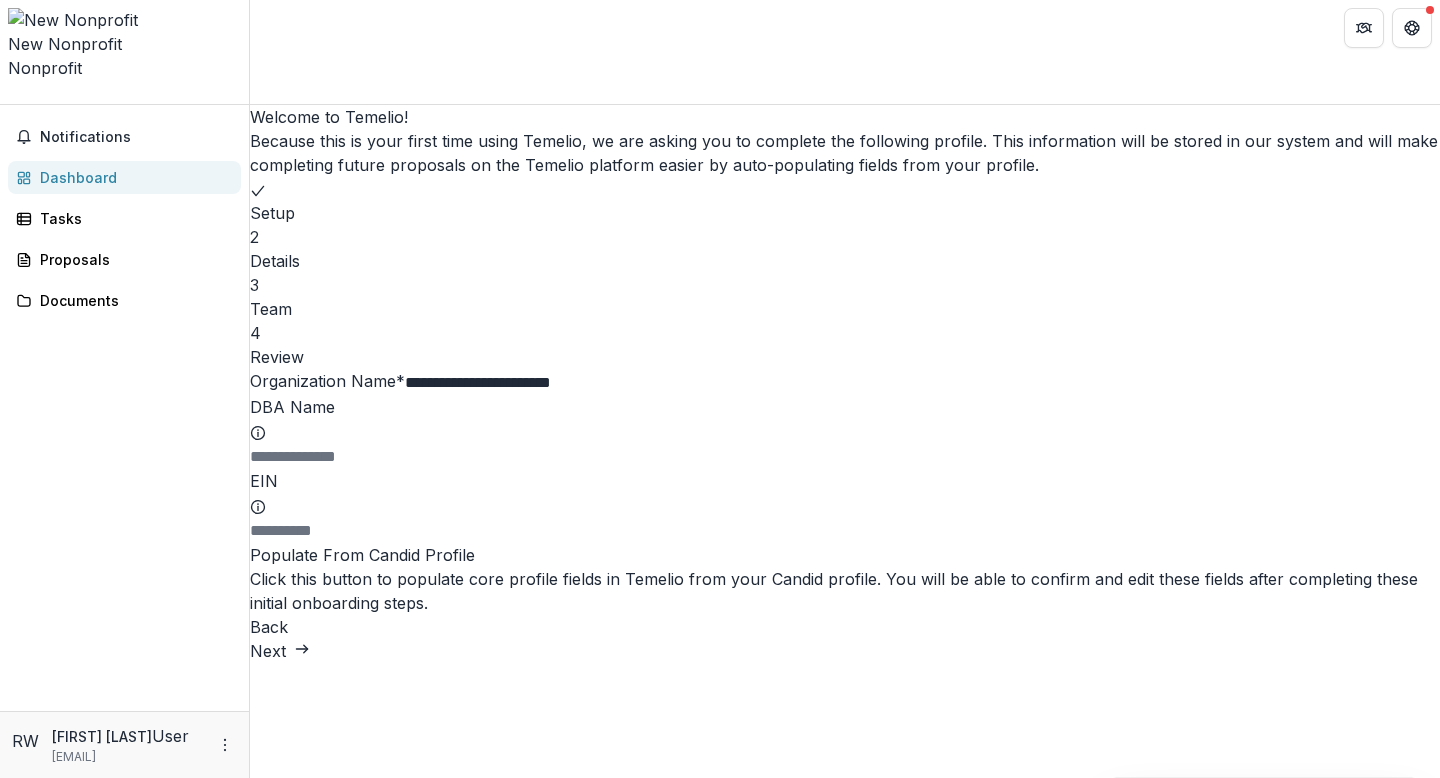 click on "**********" at bounding box center [485, 383] 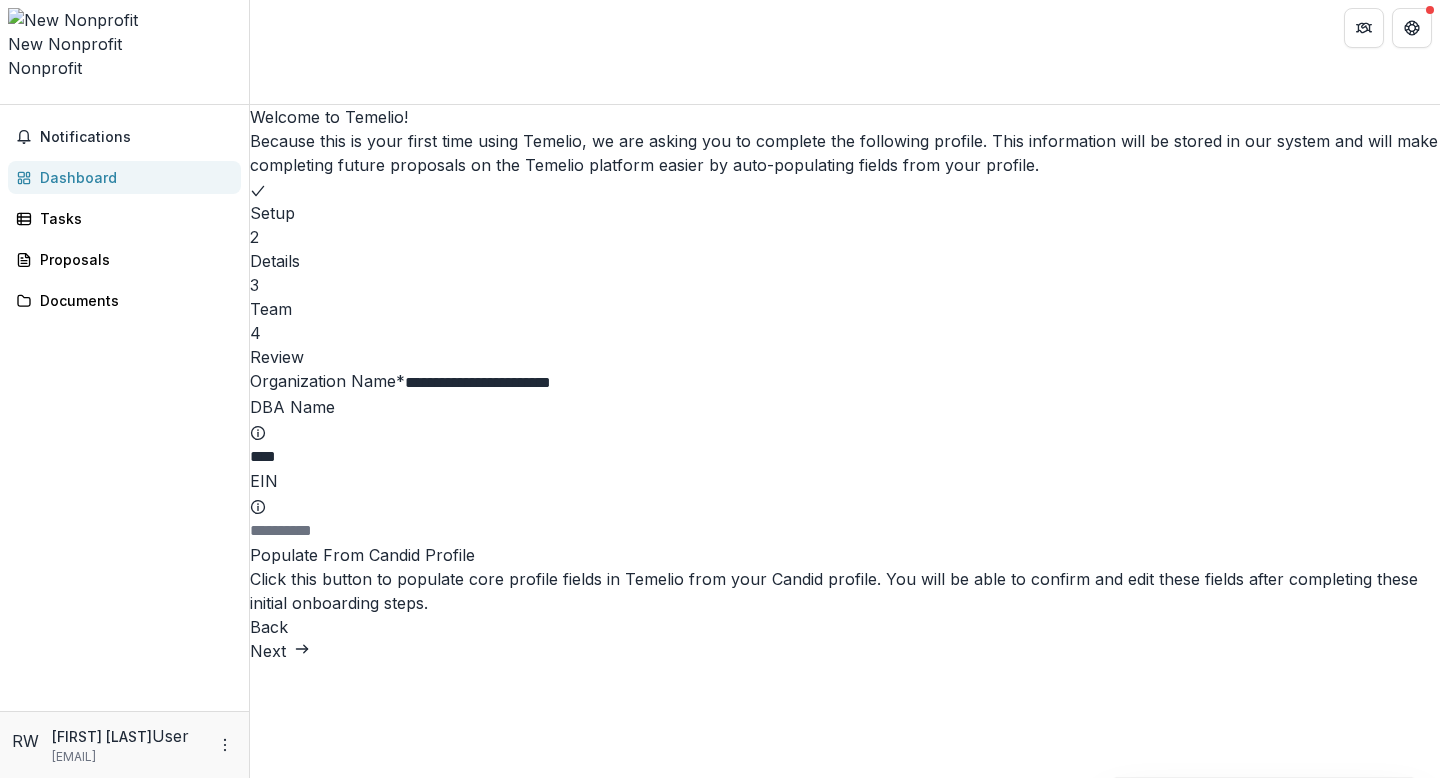 type on "***" 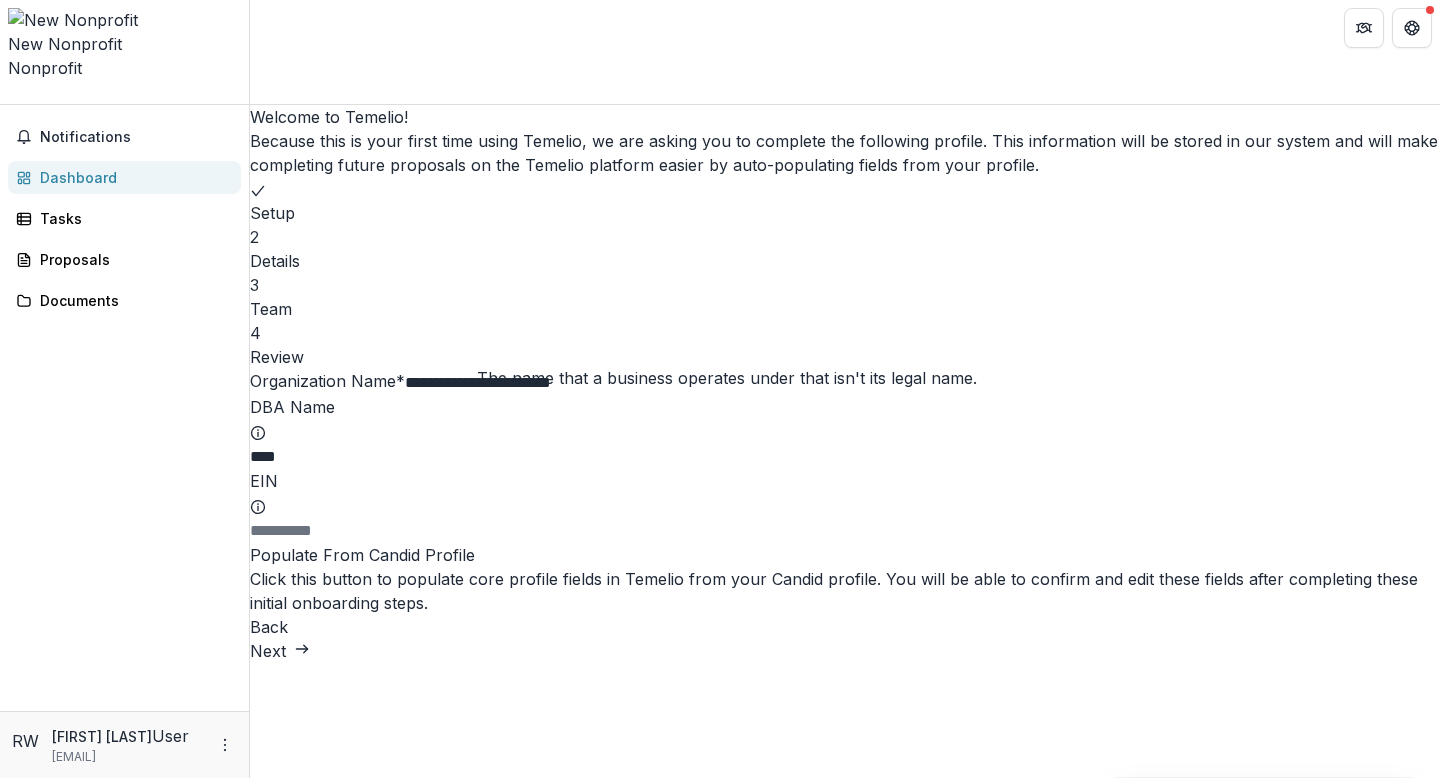 click 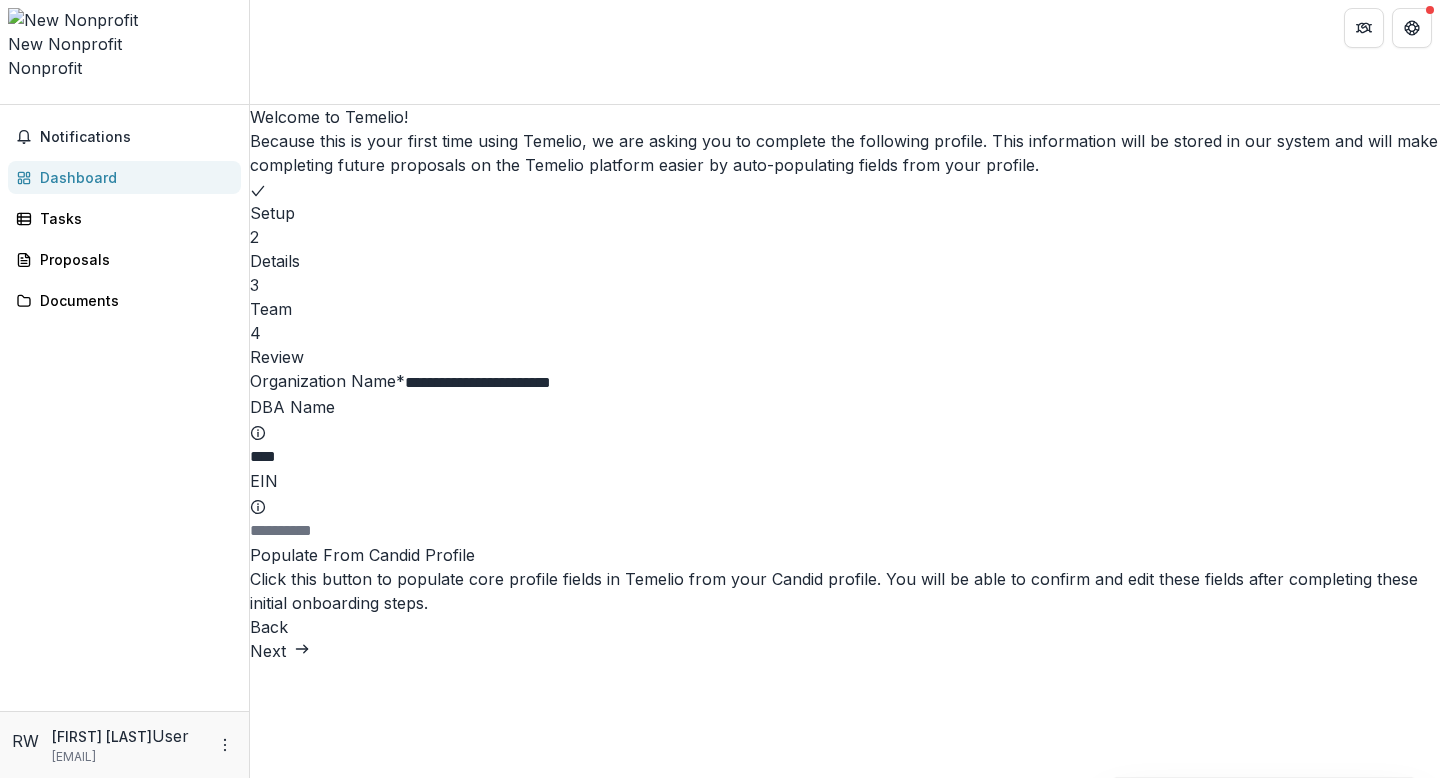 click 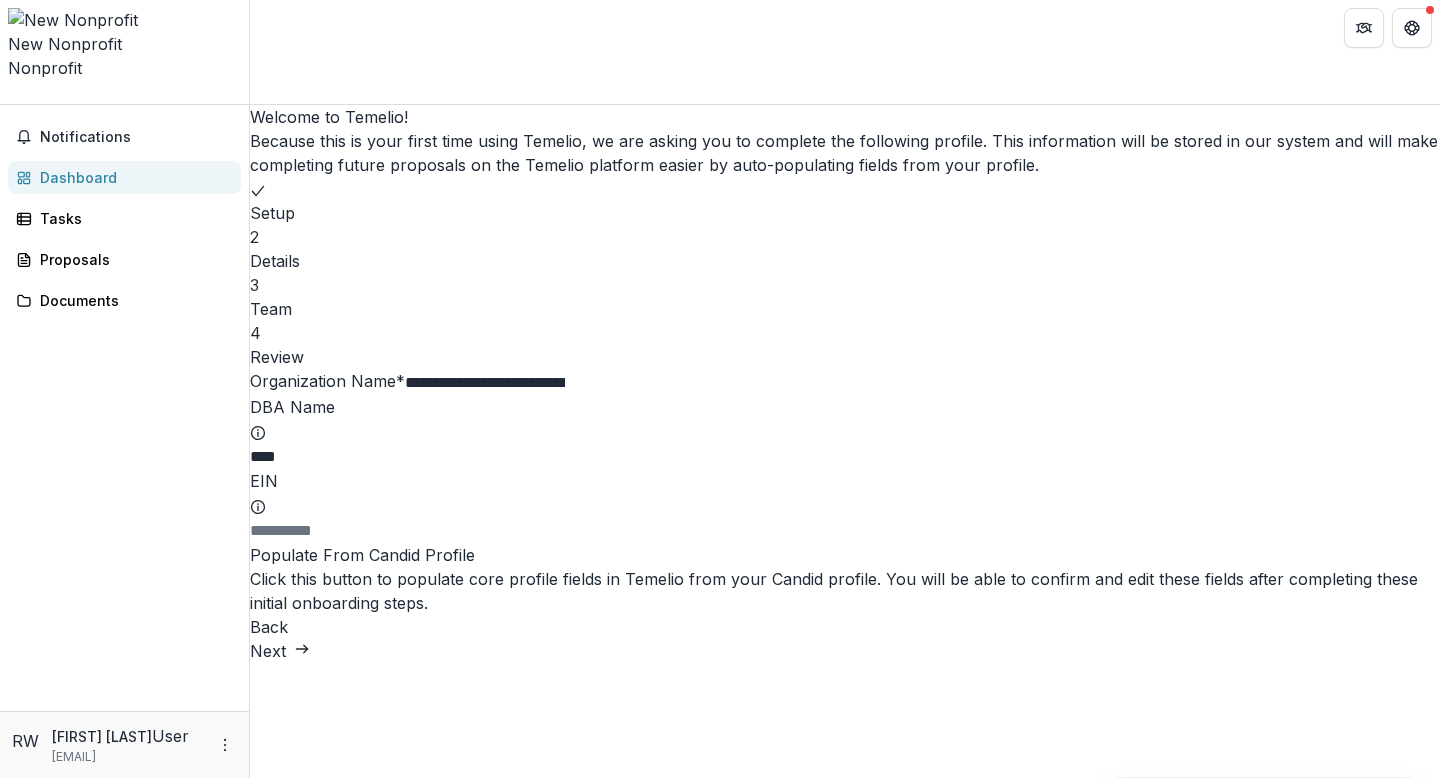 type on "**********" 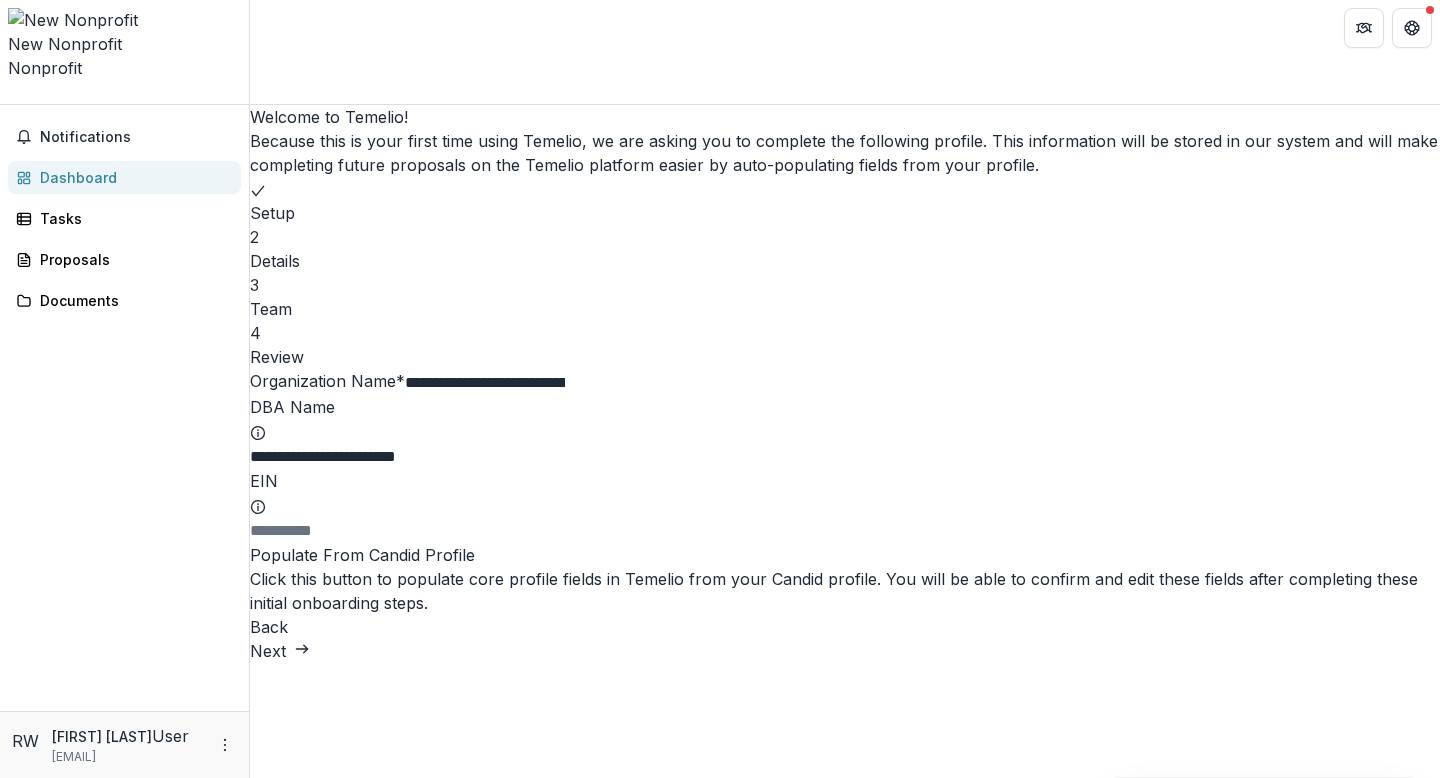 type on "**********" 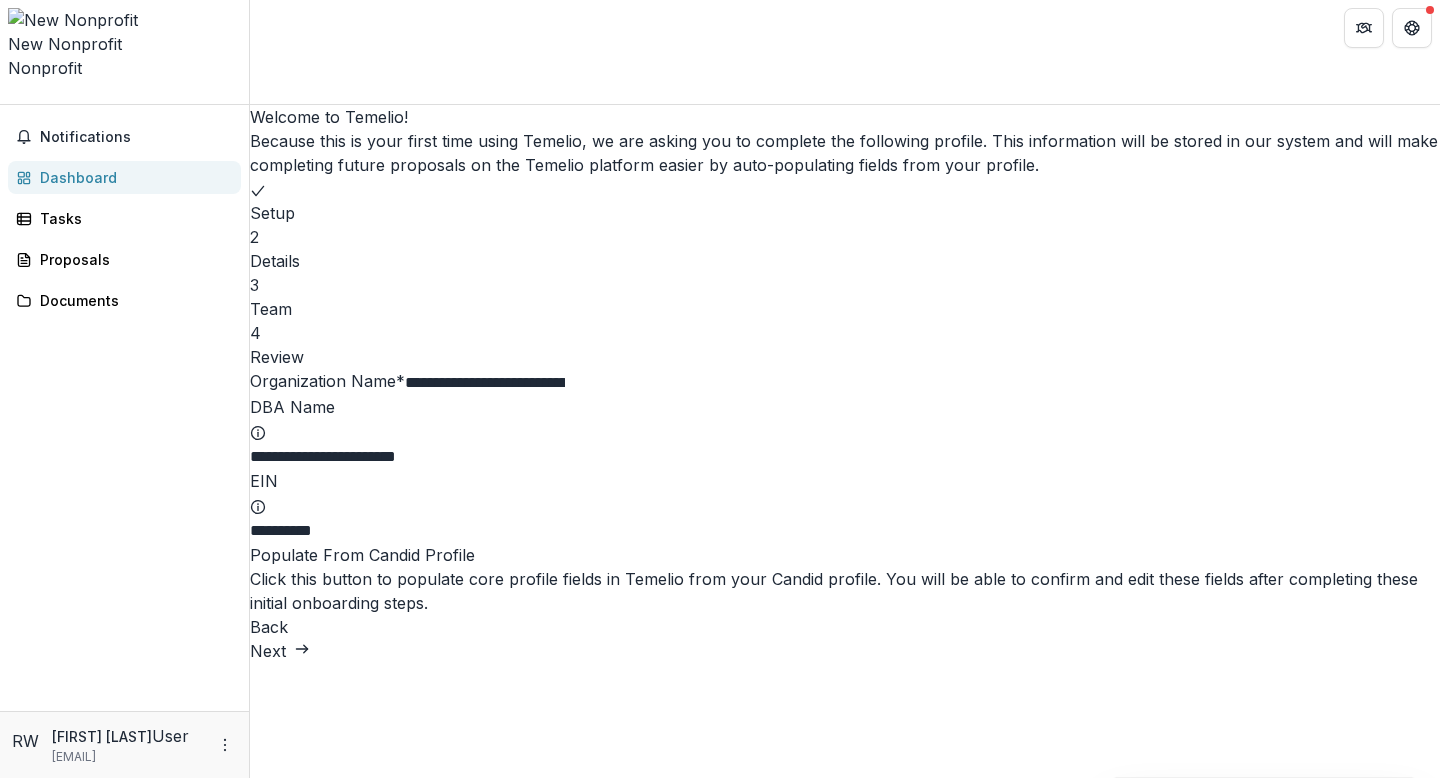 type on "**********" 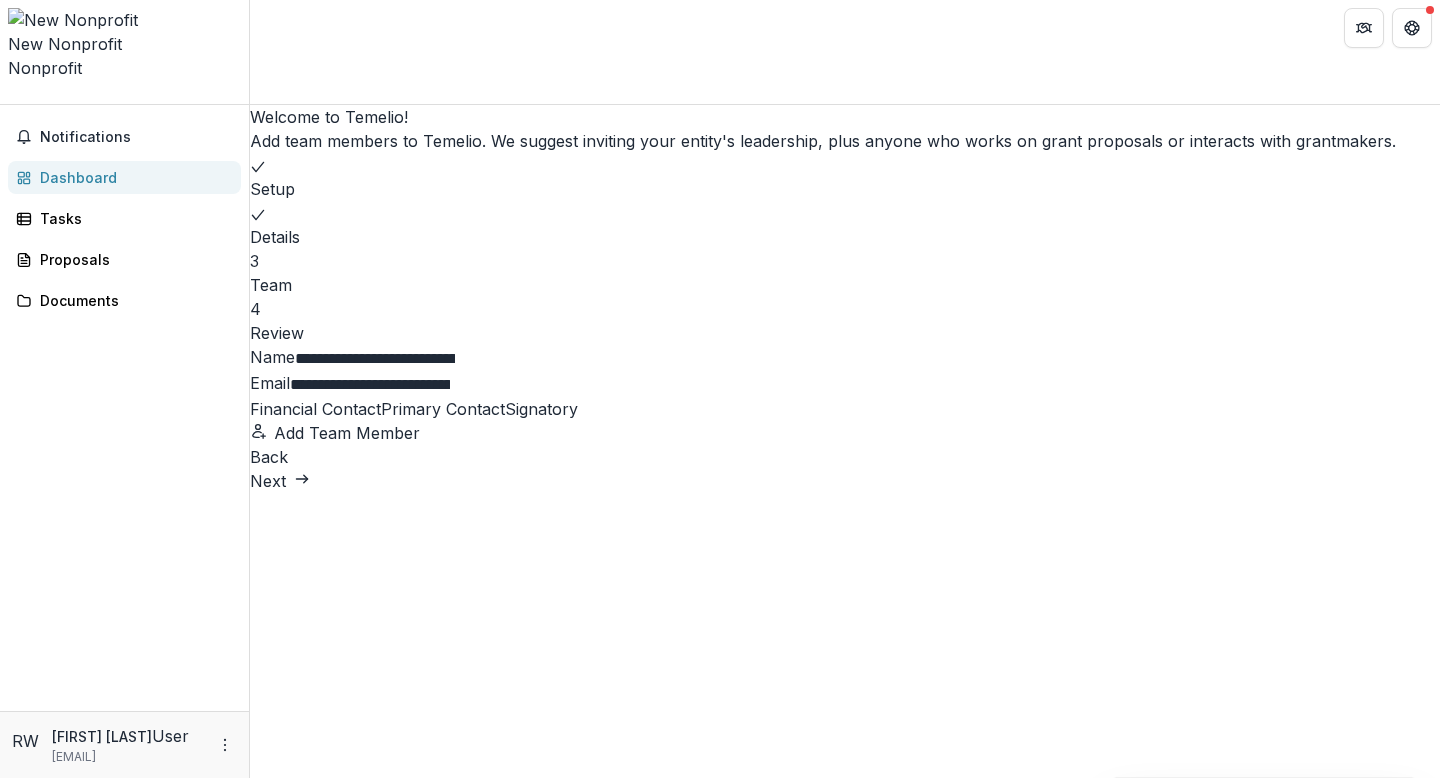 scroll, scrollTop: 0, scrollLeft: 0, axis: both 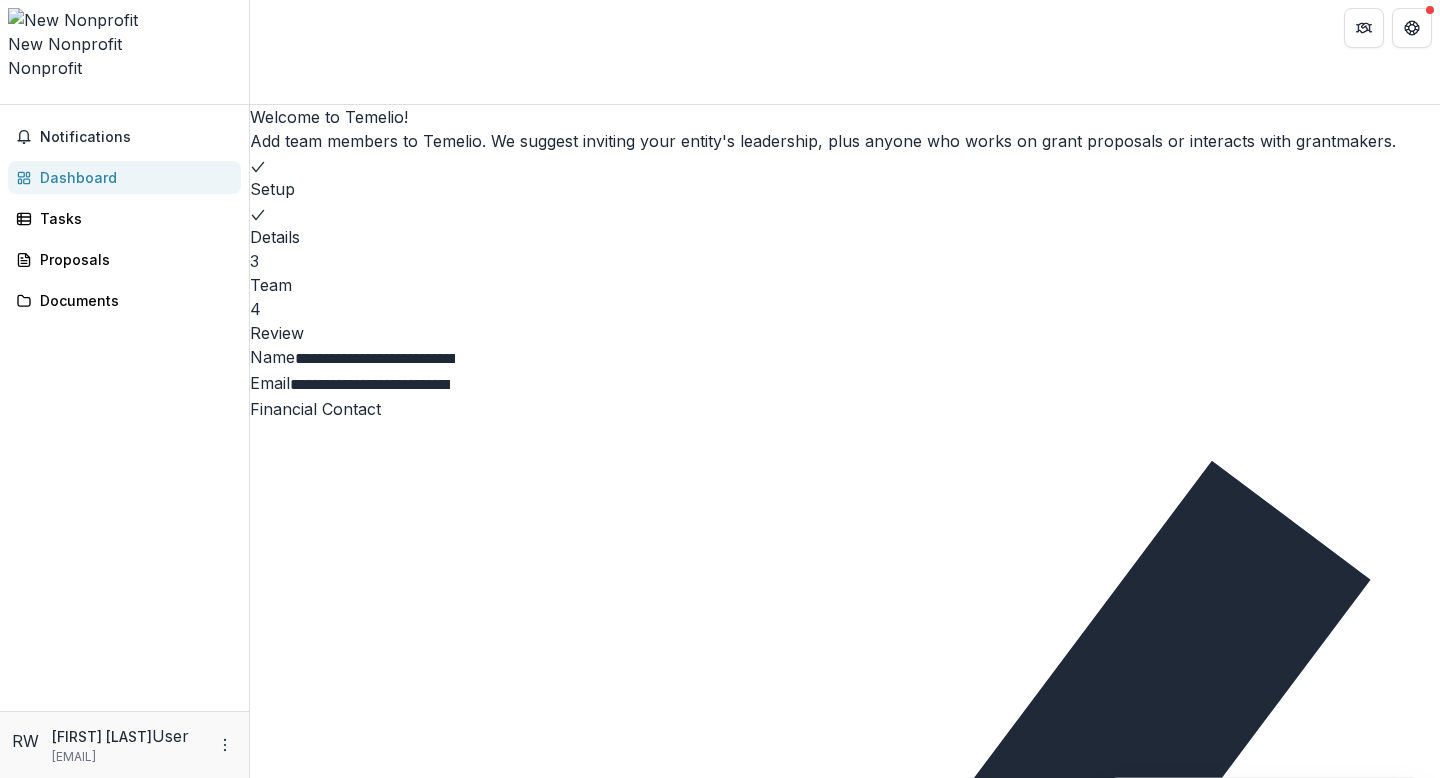 click on "**********" at bounding box center (375, 359) 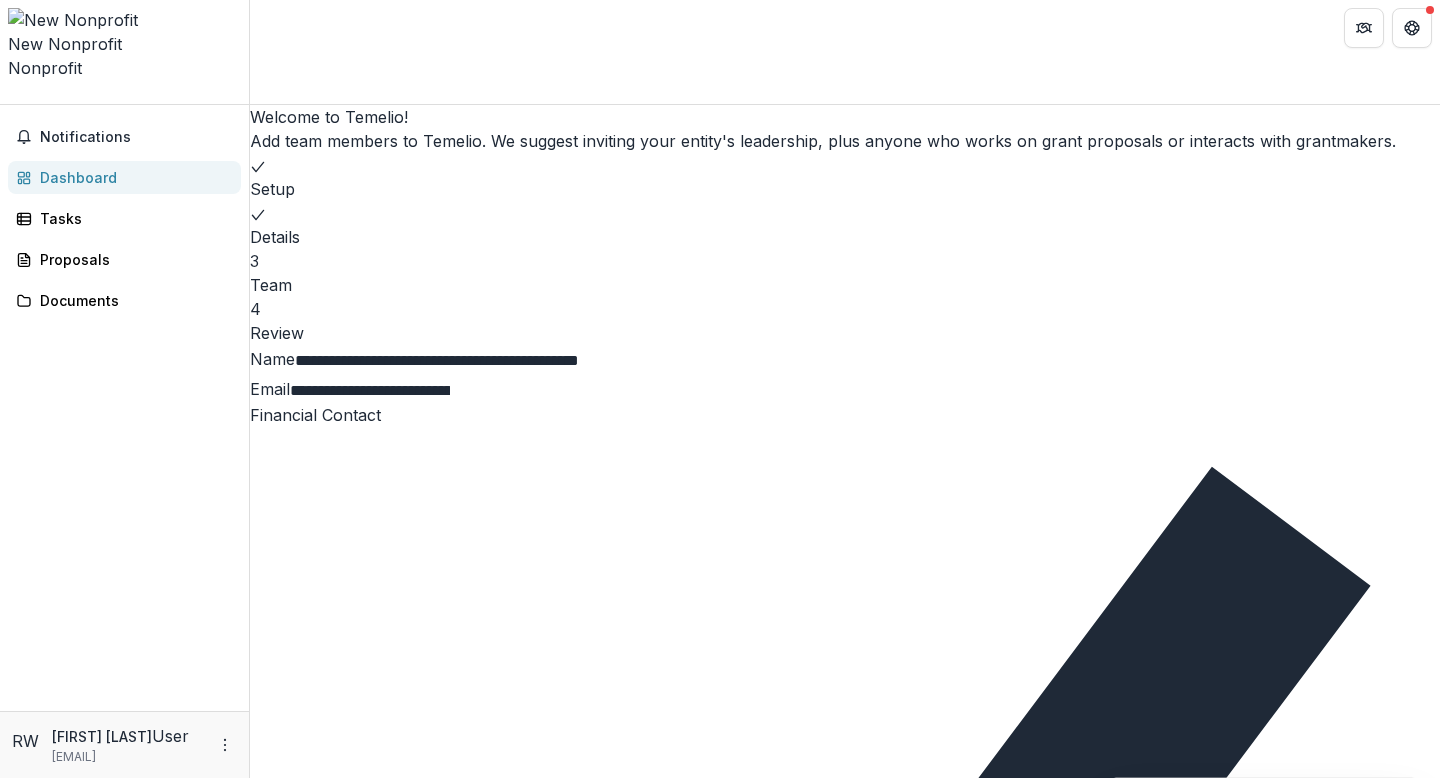 drag, startPoint x: 597, startPoint y: 445, endPoint x: 861, endPoint y: 445, distance: 264 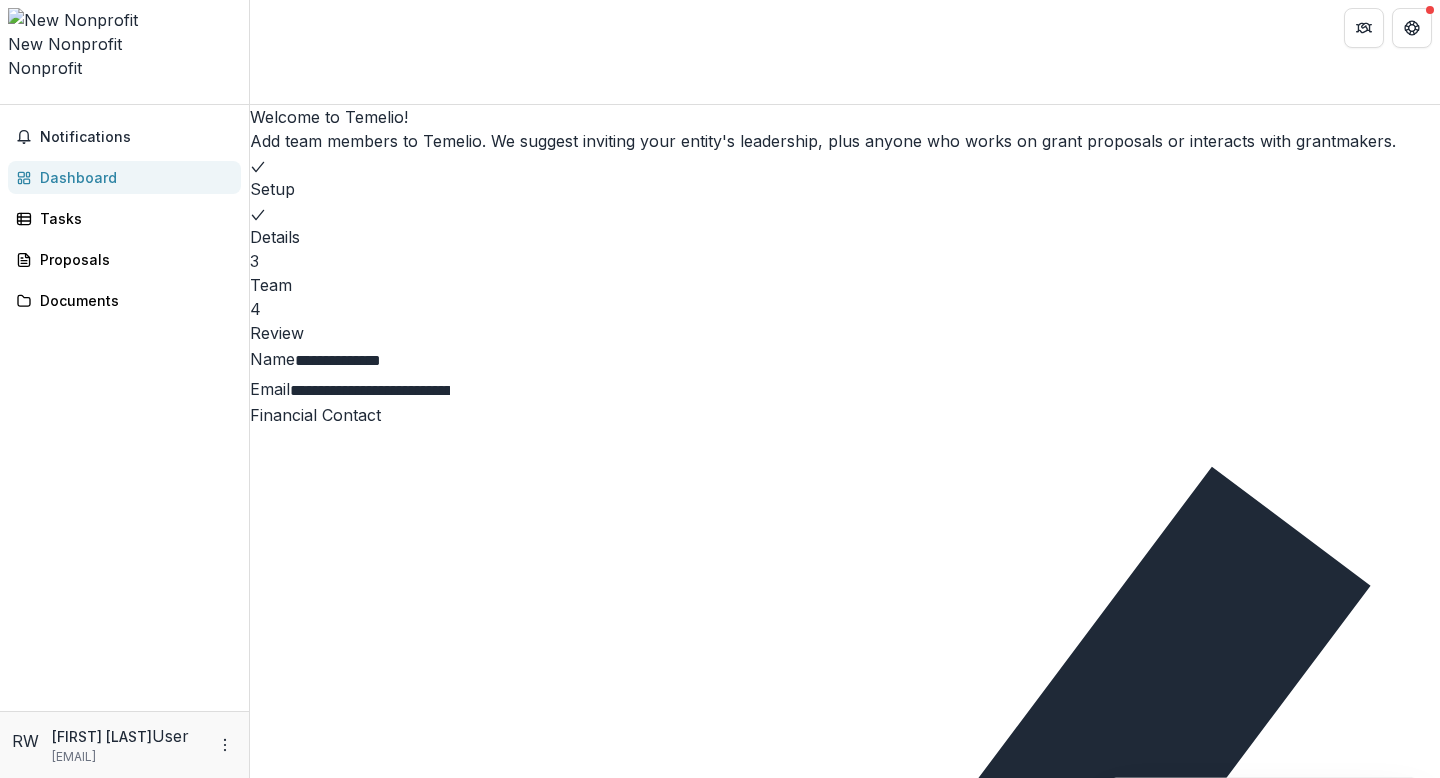 scroll, scrollTop: 0, scrollLeft: 0, axis: both 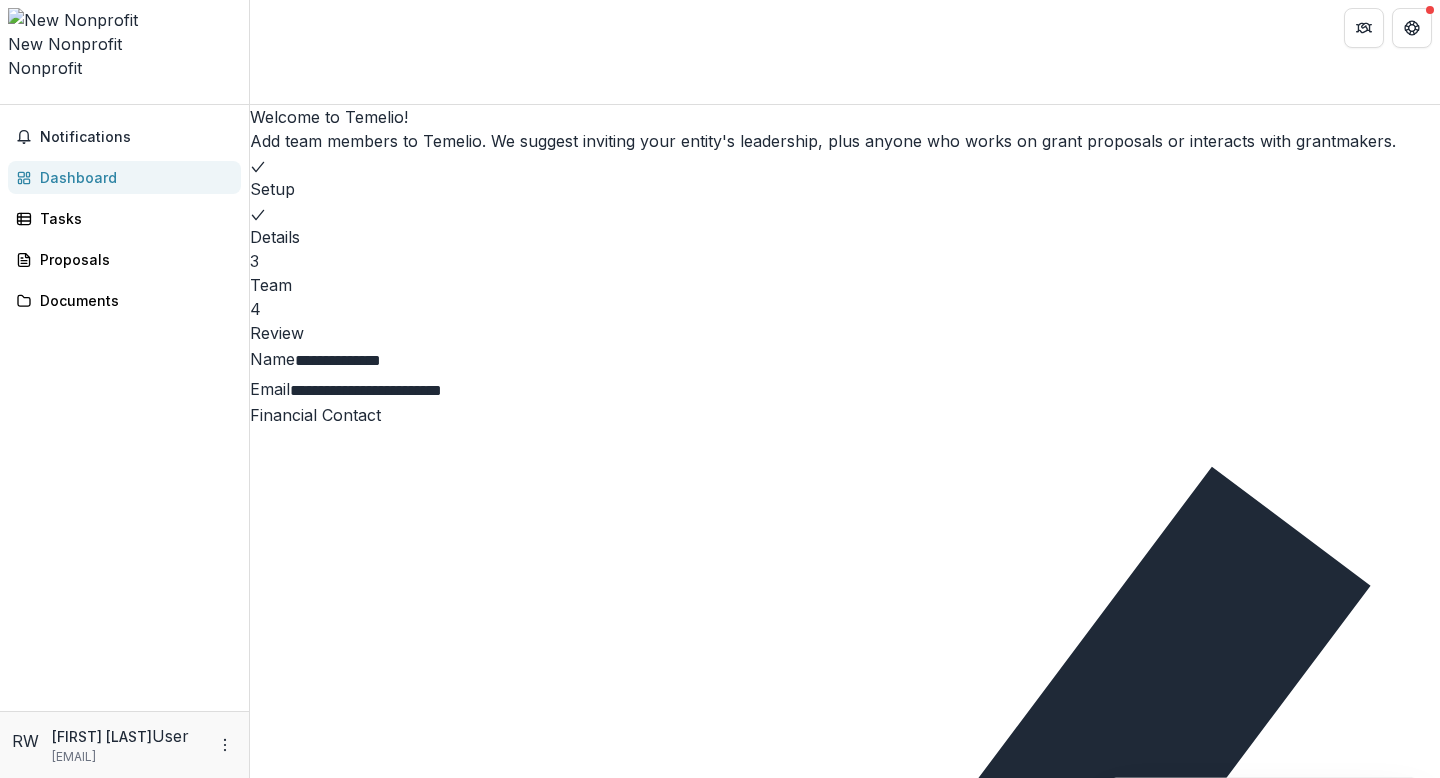 type on "**********" 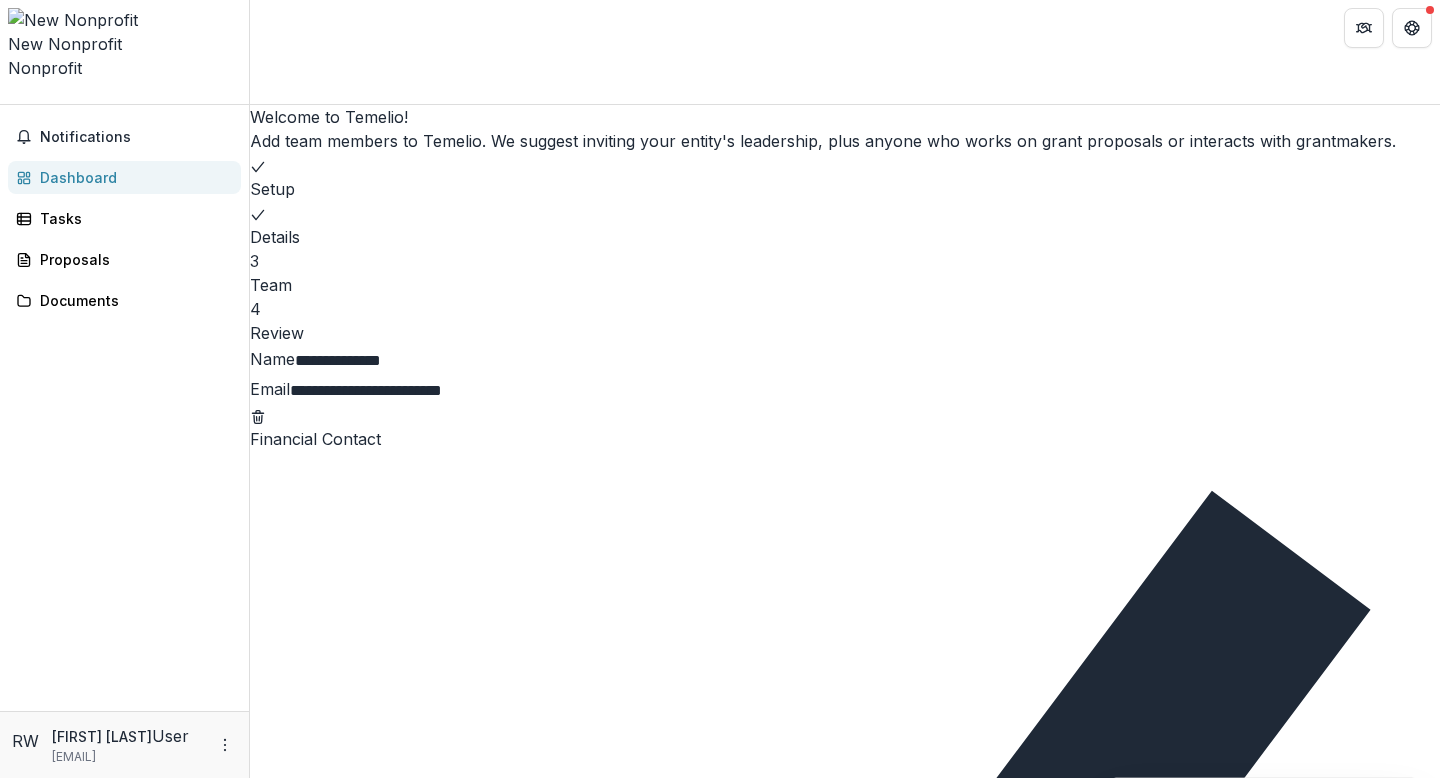 type on "*" 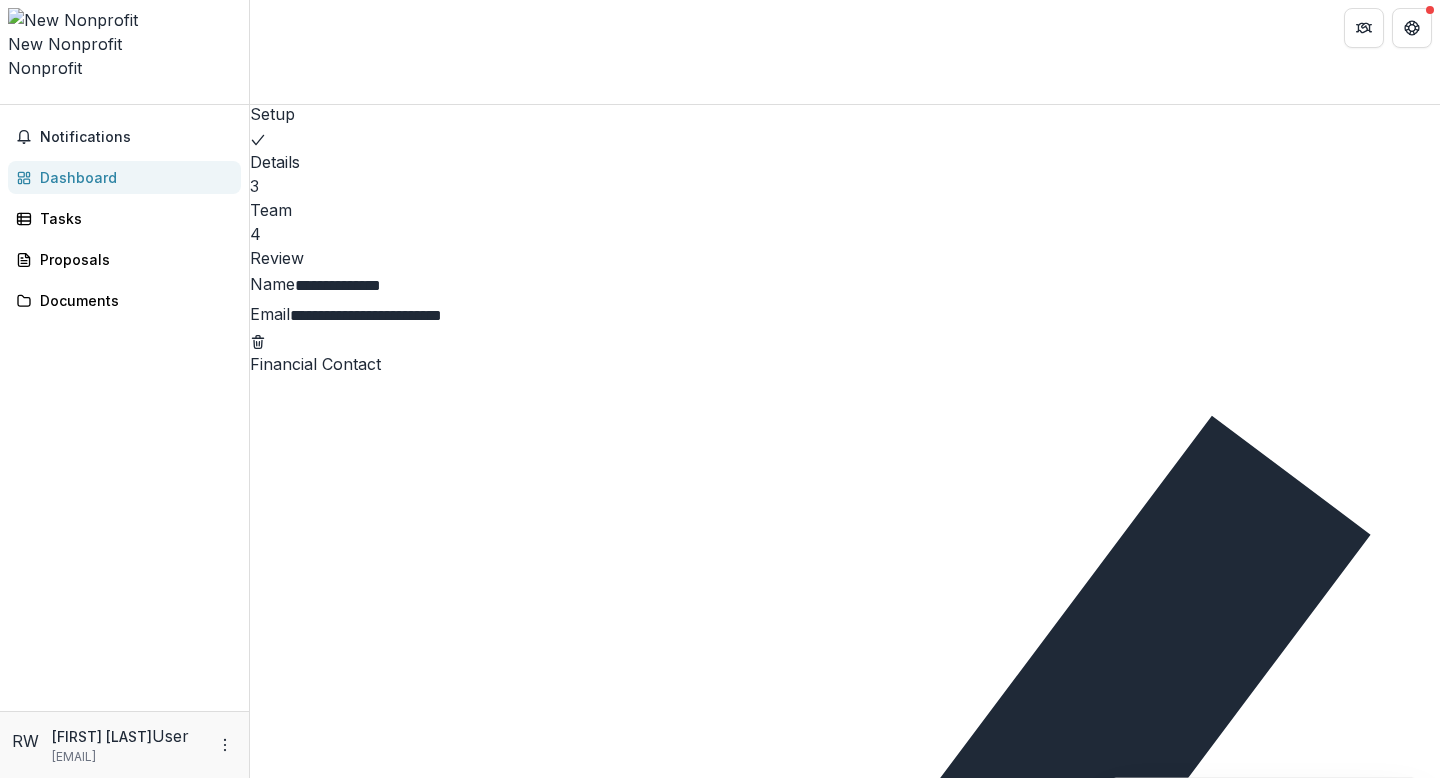 type on "**********" 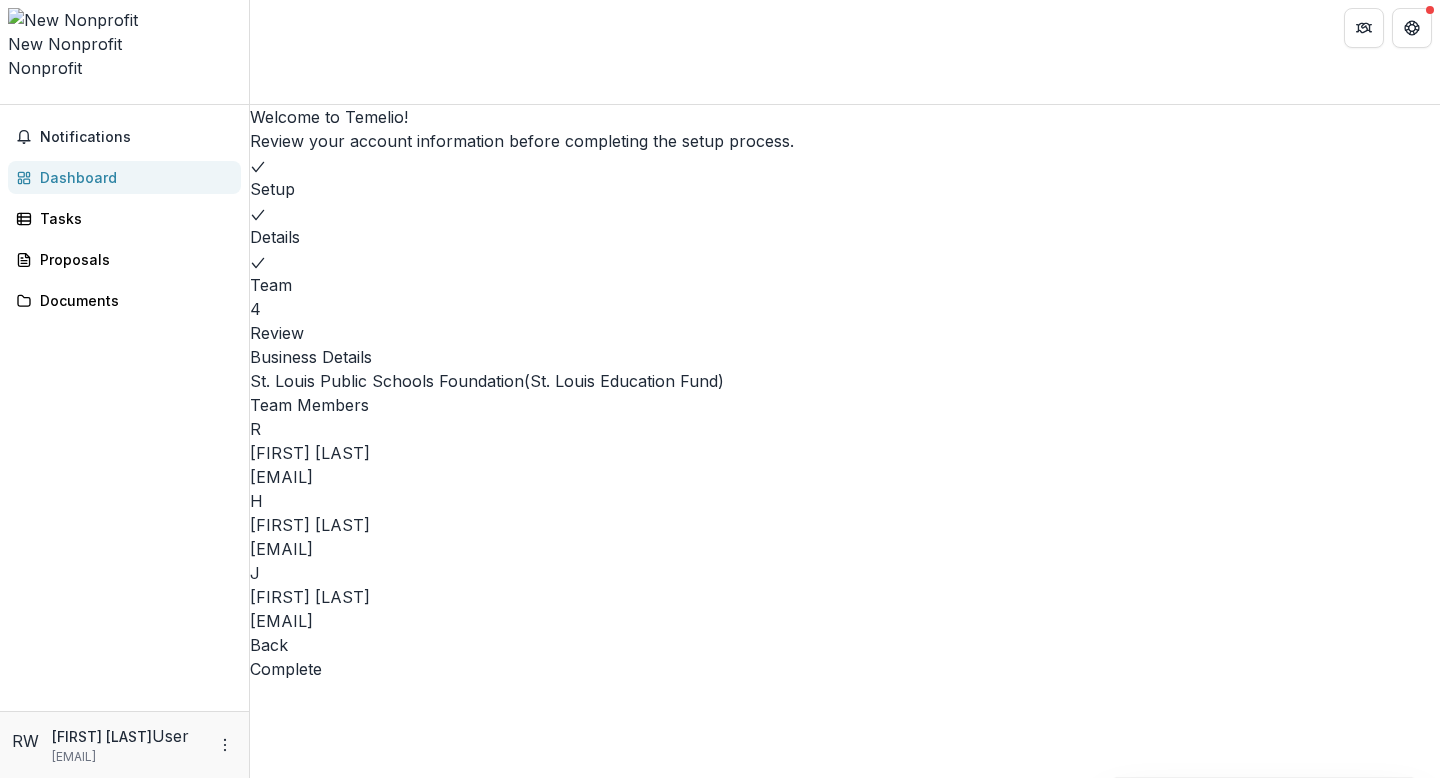scroll, scrollTop: 44, scrollLeft: 0, axis: vertical 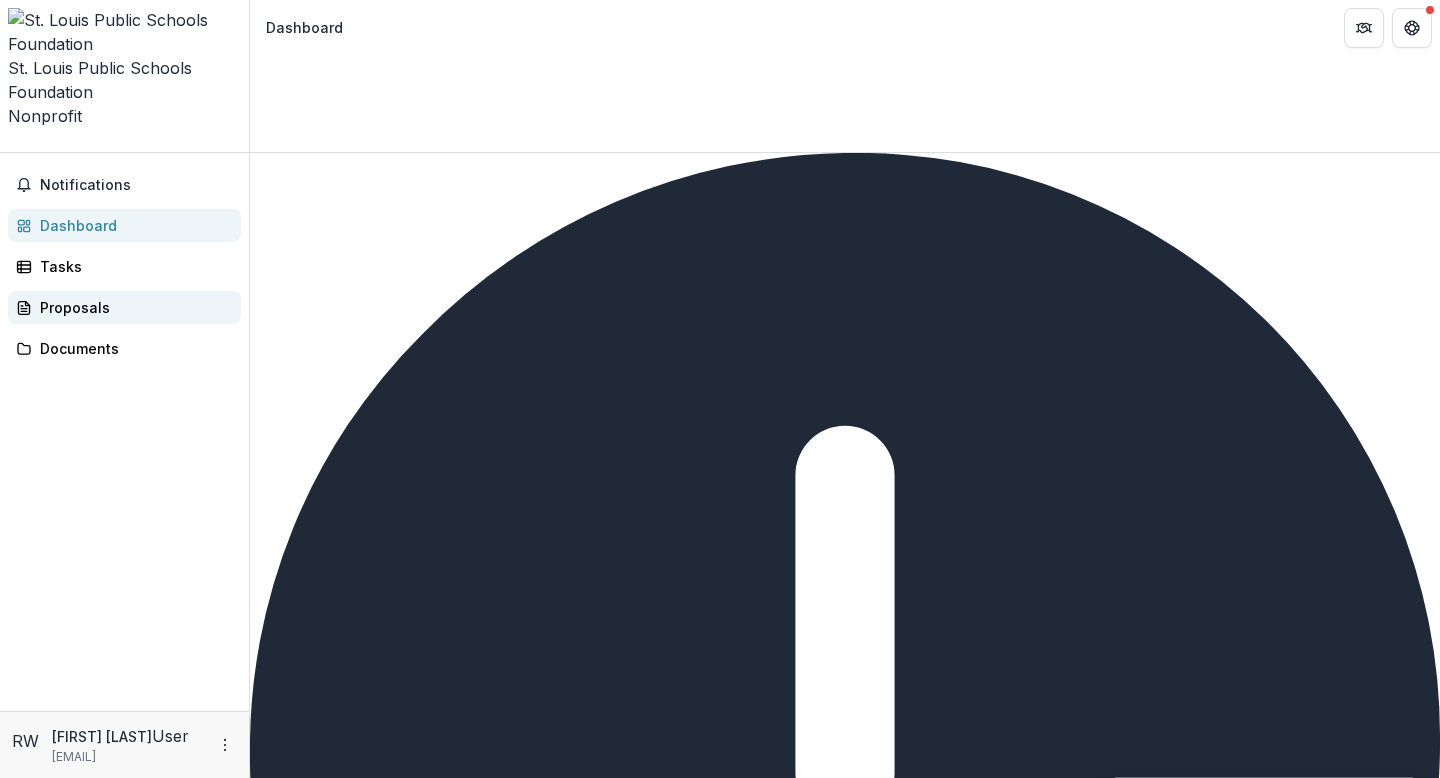 click on "Proposals" at bounding box center (132, 307) 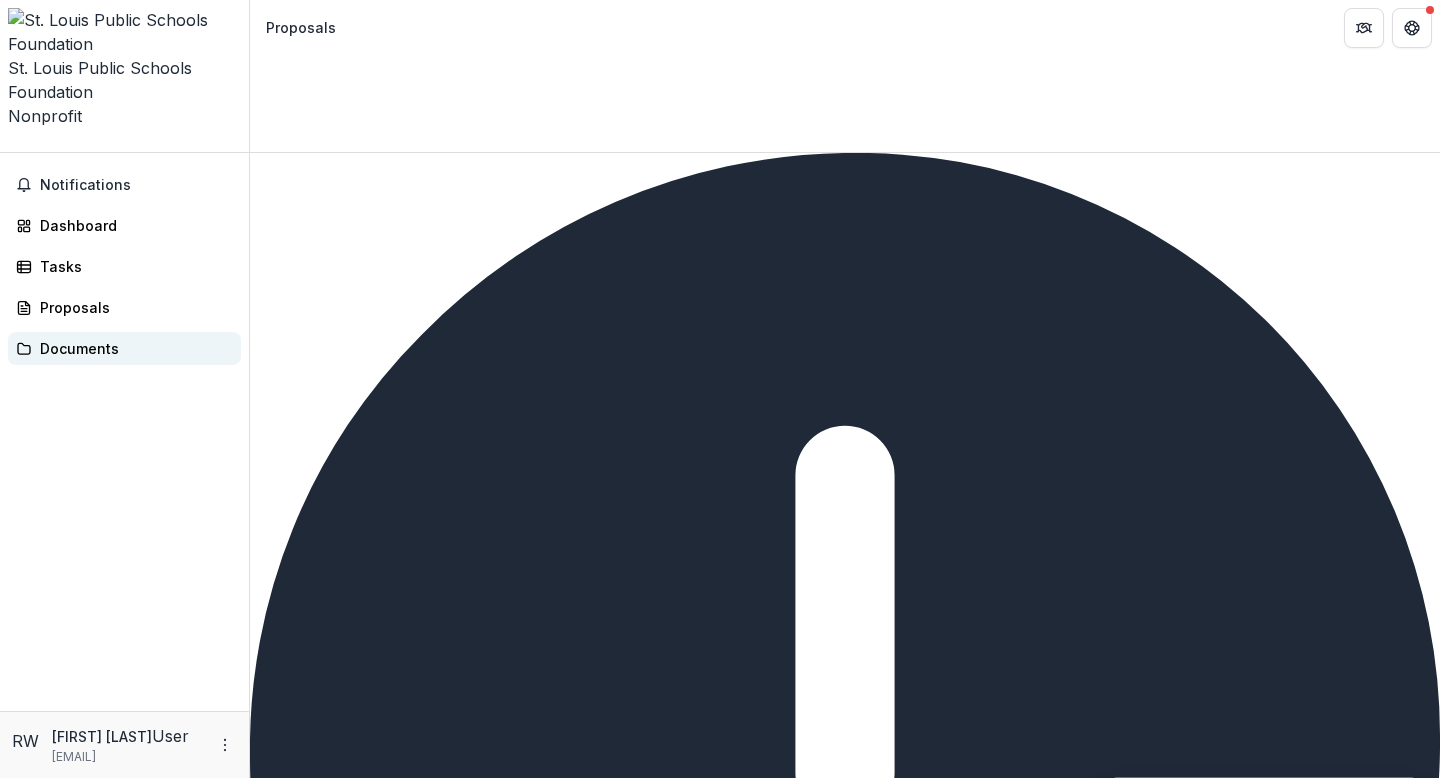 click on "Documents" at bounding box center [124, 348] 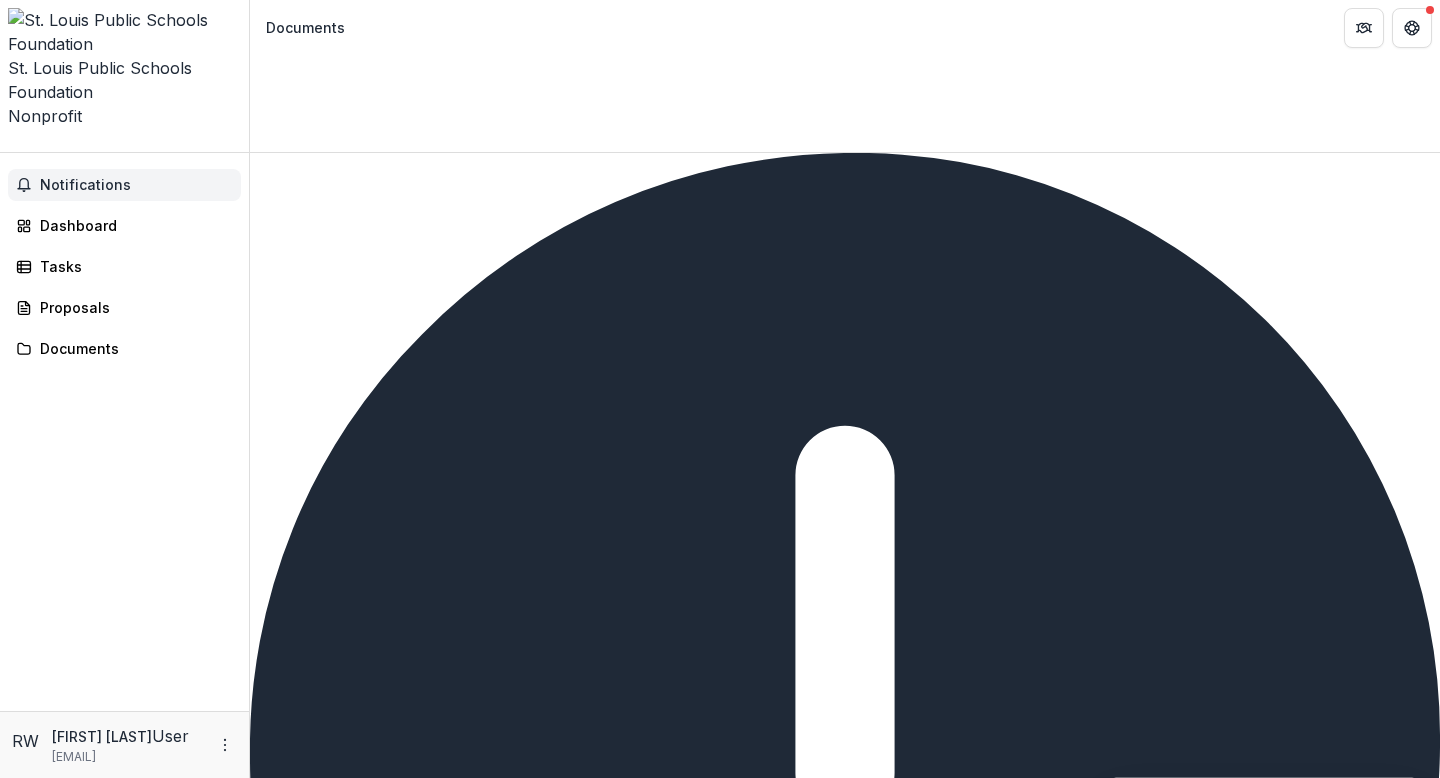 click on "Notifications" at bounding box center (124, 185) 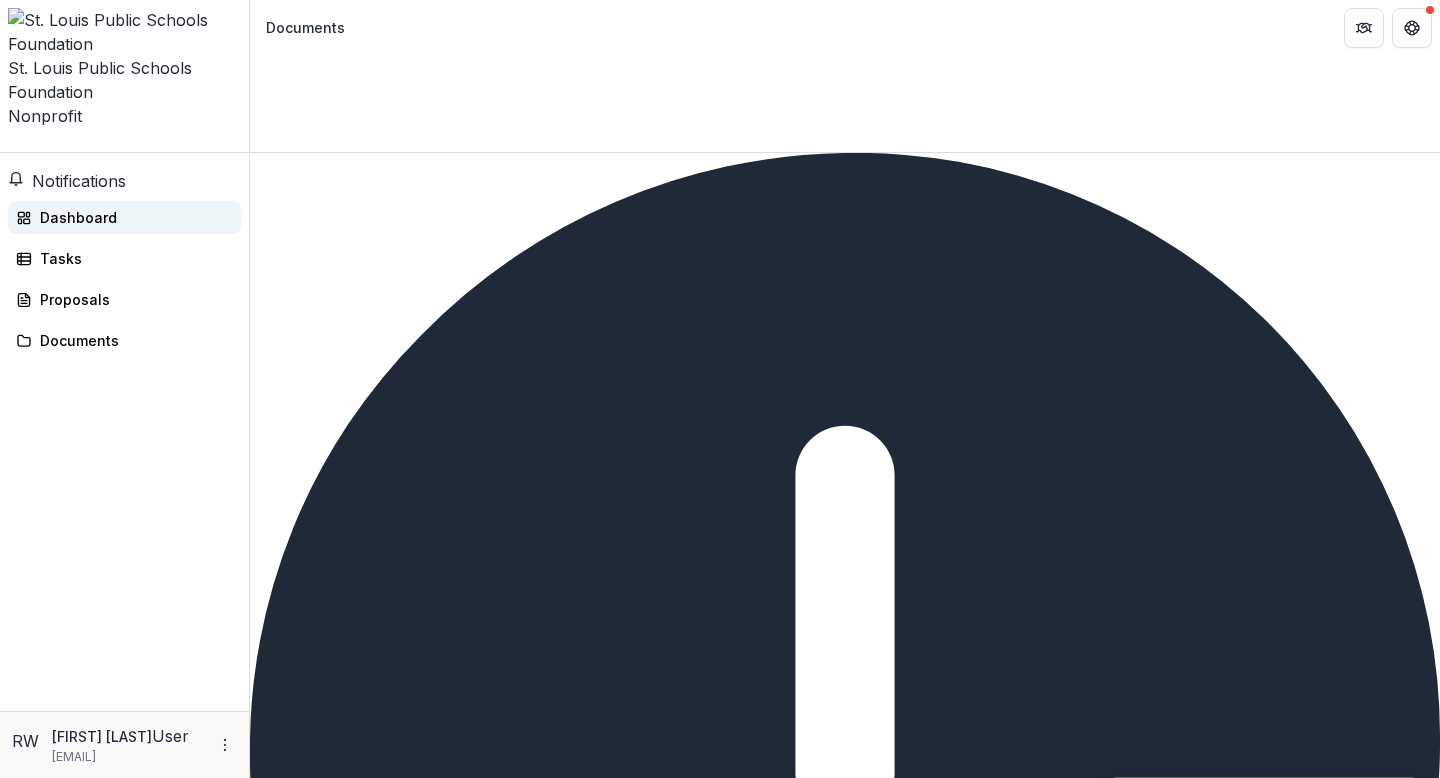 click on "Dashboard" at bounding box center [124, 217] 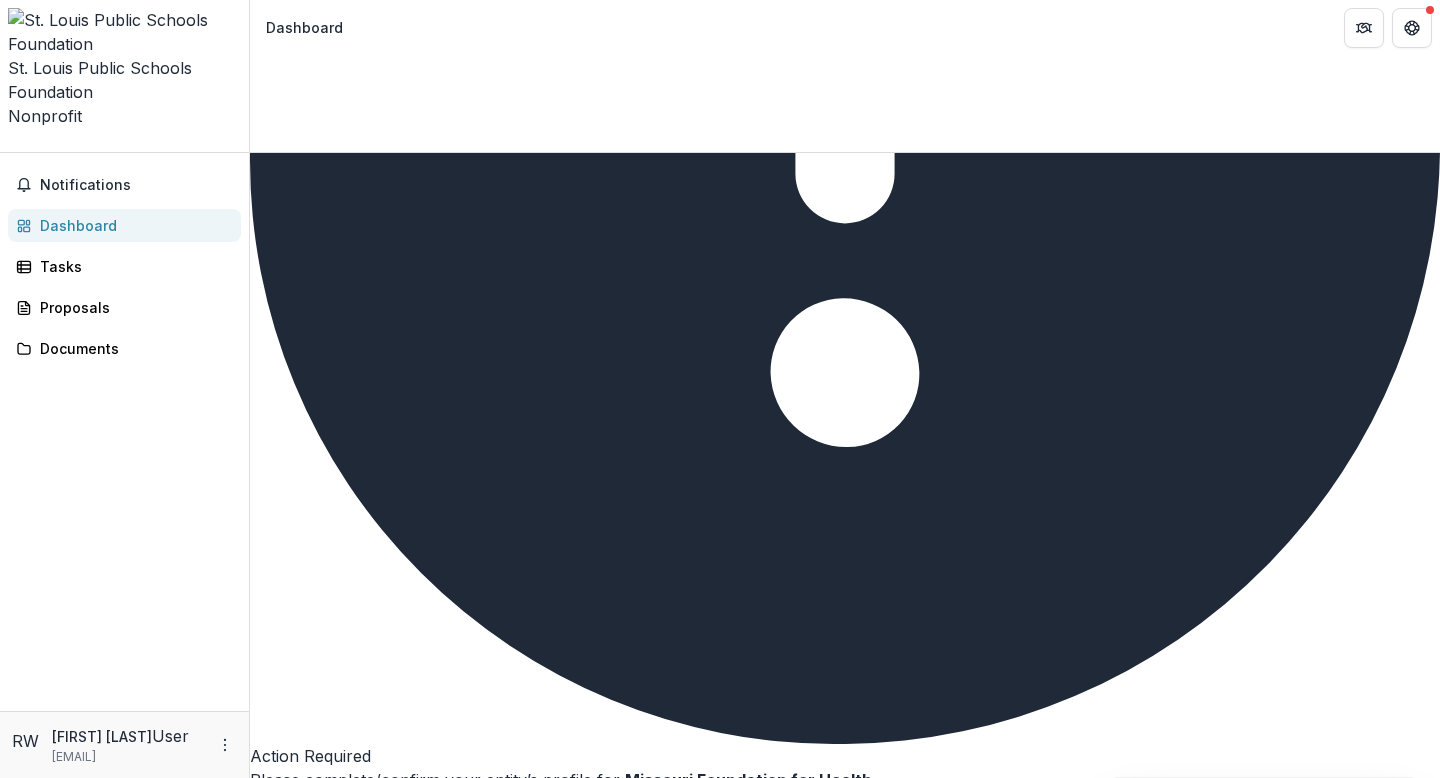 scroll, scrollTop: 0, scrollLeft: 0, axis: both 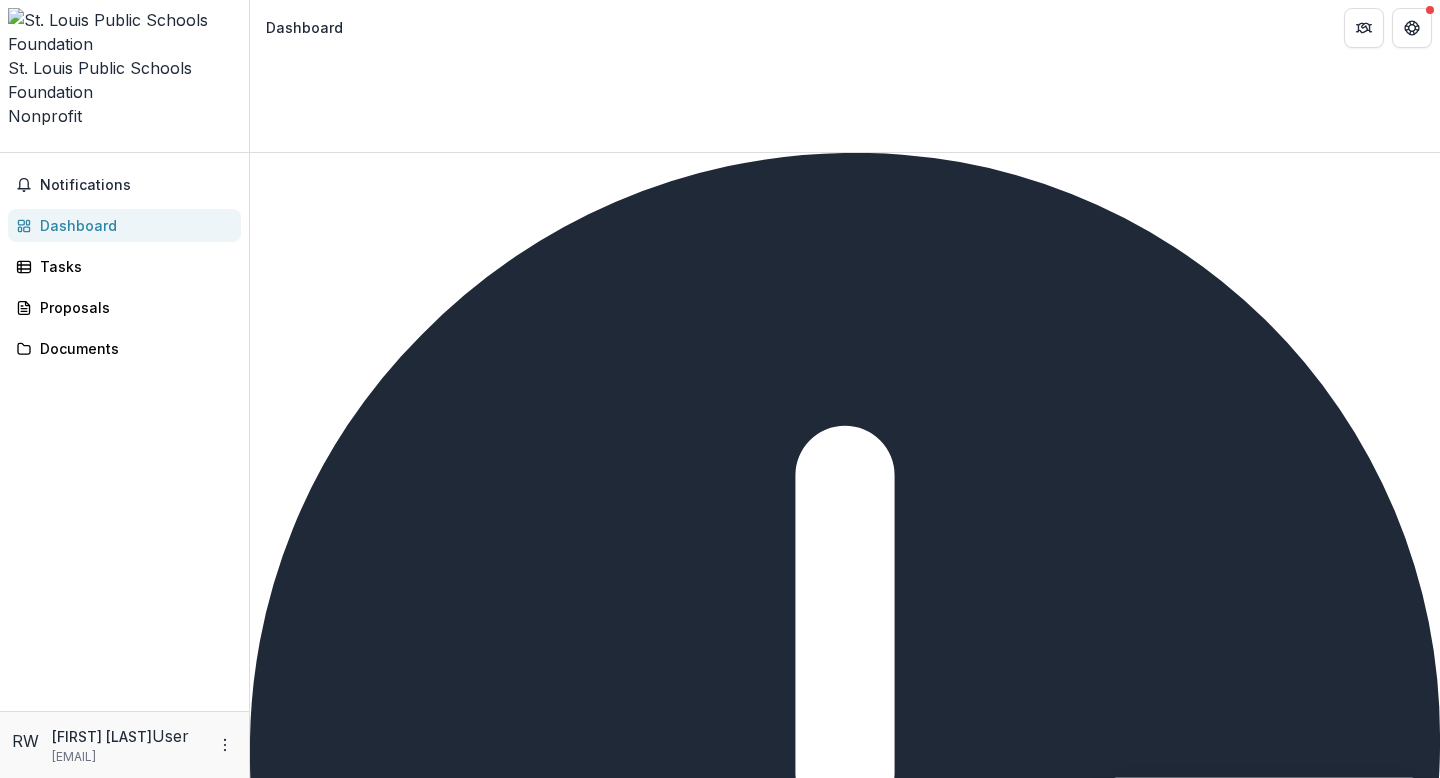 click on "Complete" at bounding box center [298, 1403] 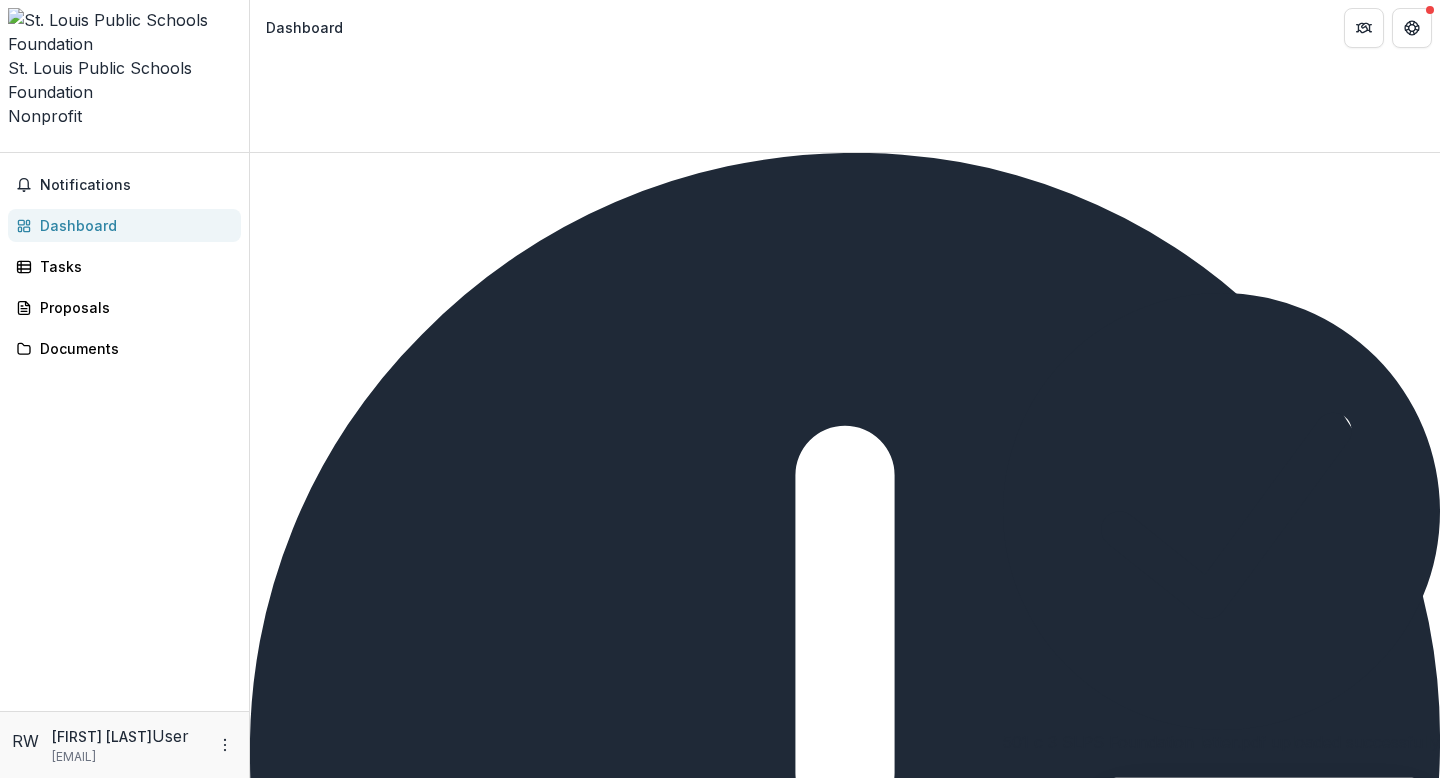 click at bounding box center (24, 4590) 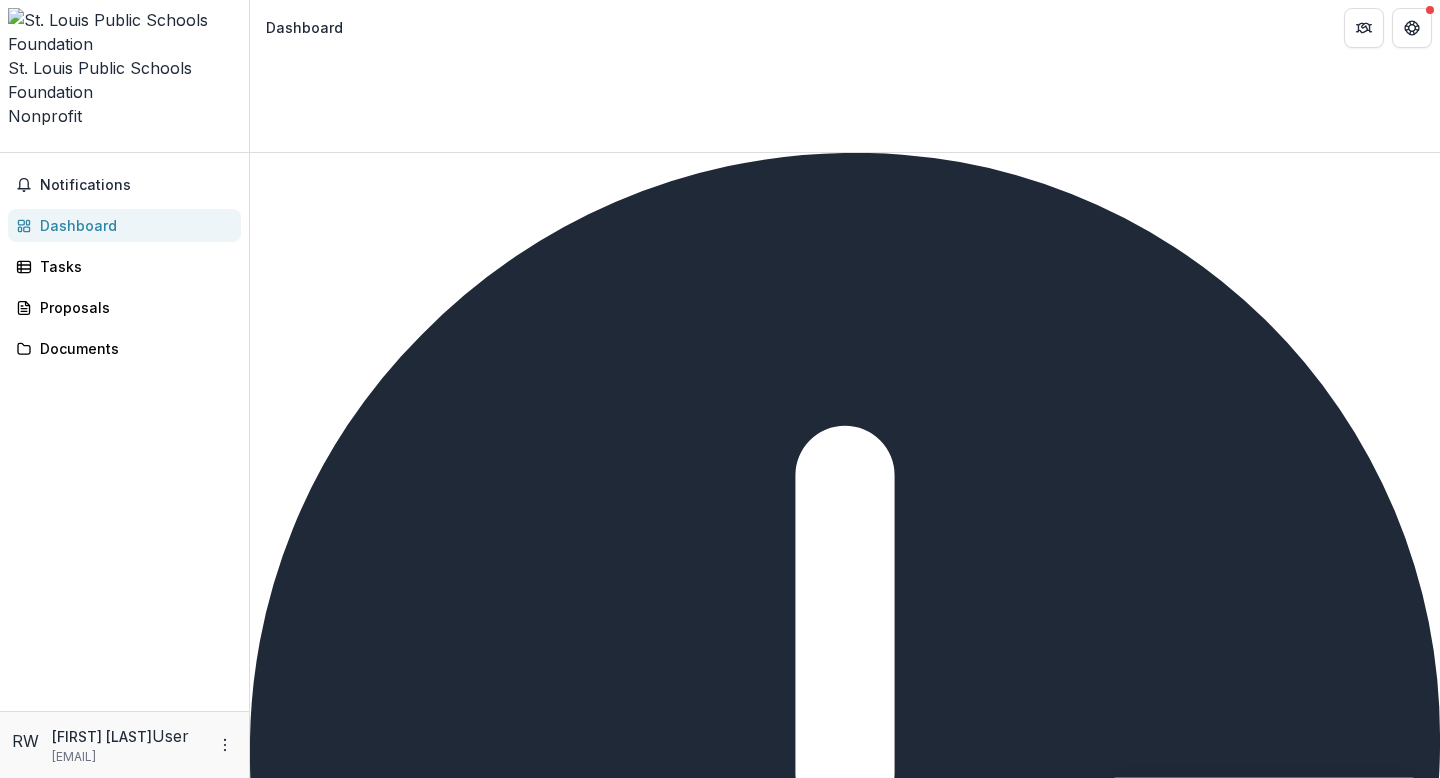click at bounding box center [0, 8617] 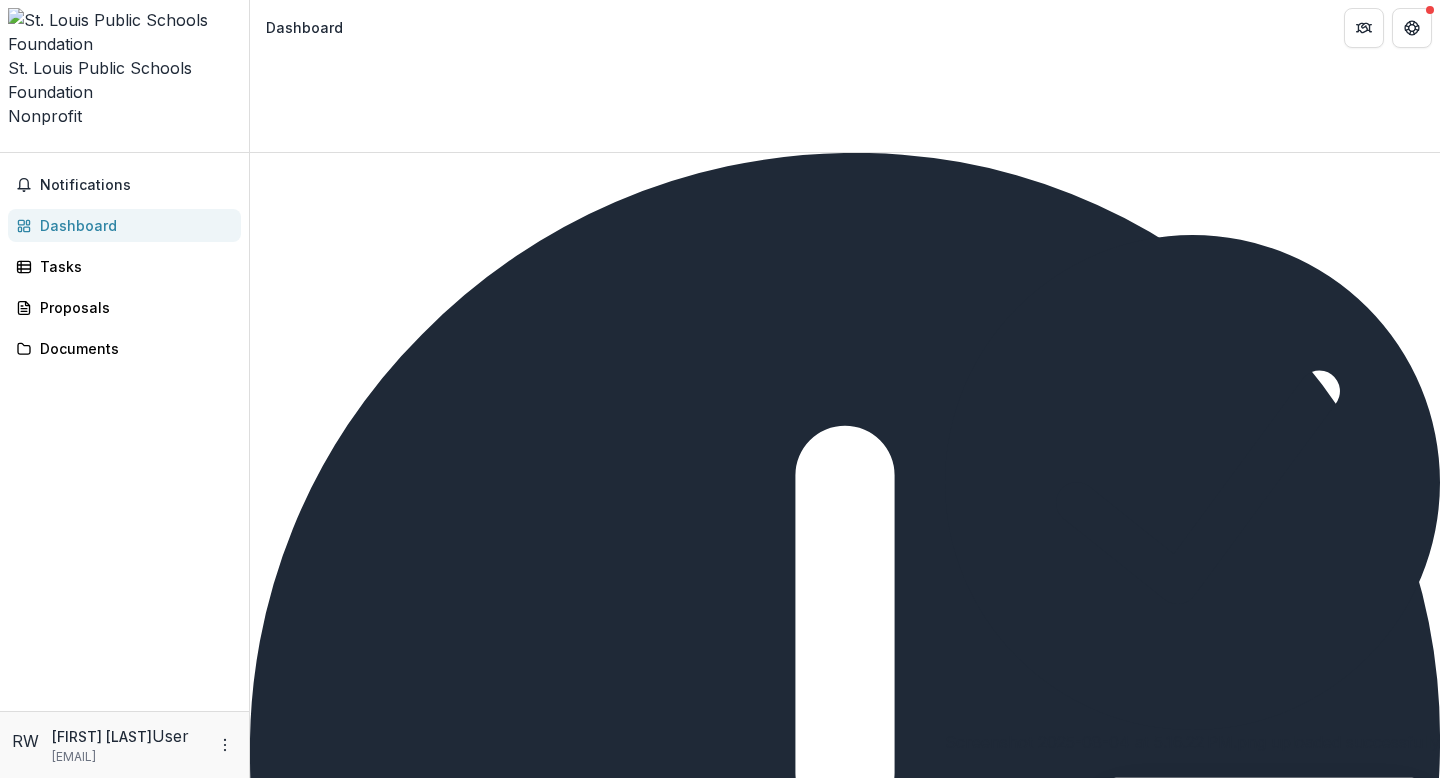 scroll, scrollTop: 1583, scrollLeft: 0, axis: vertical 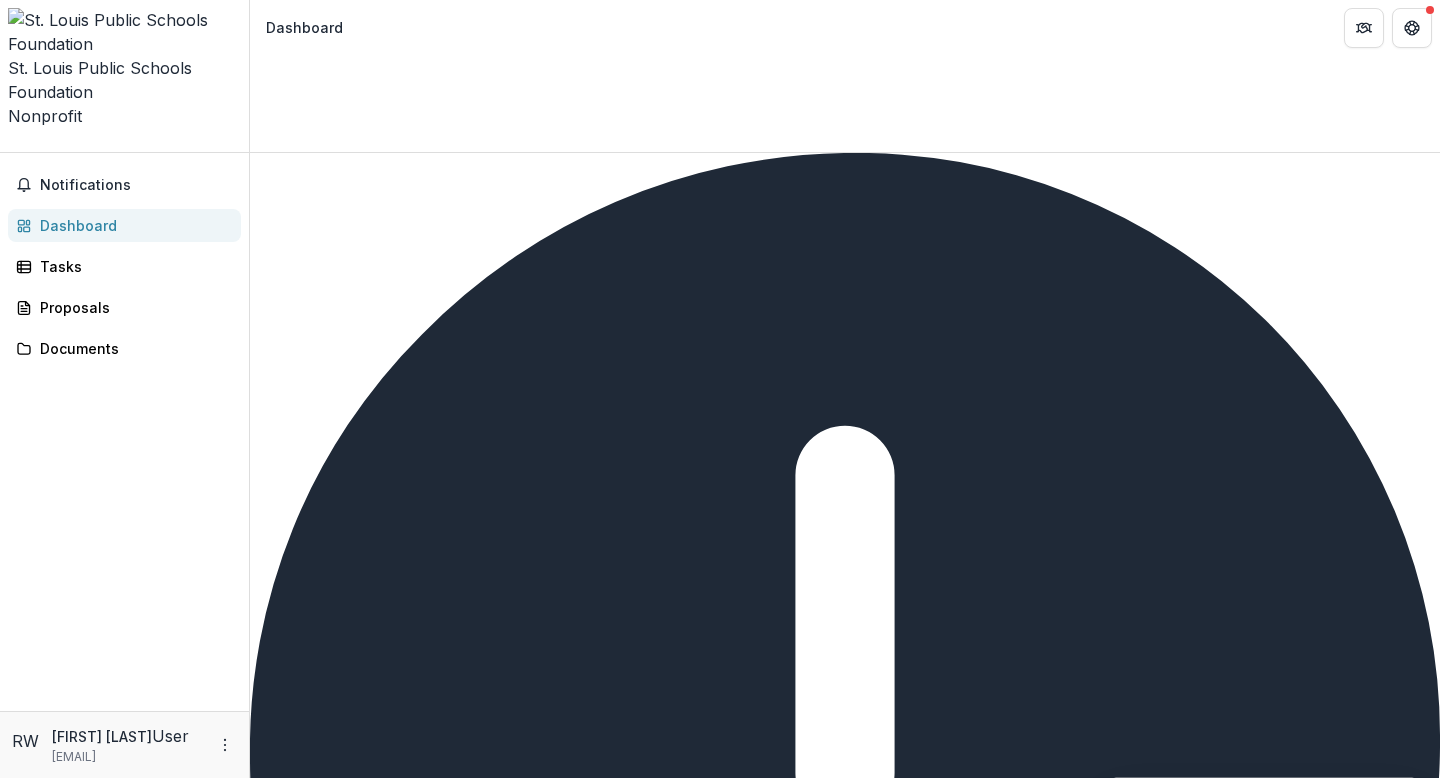 type on "**********" 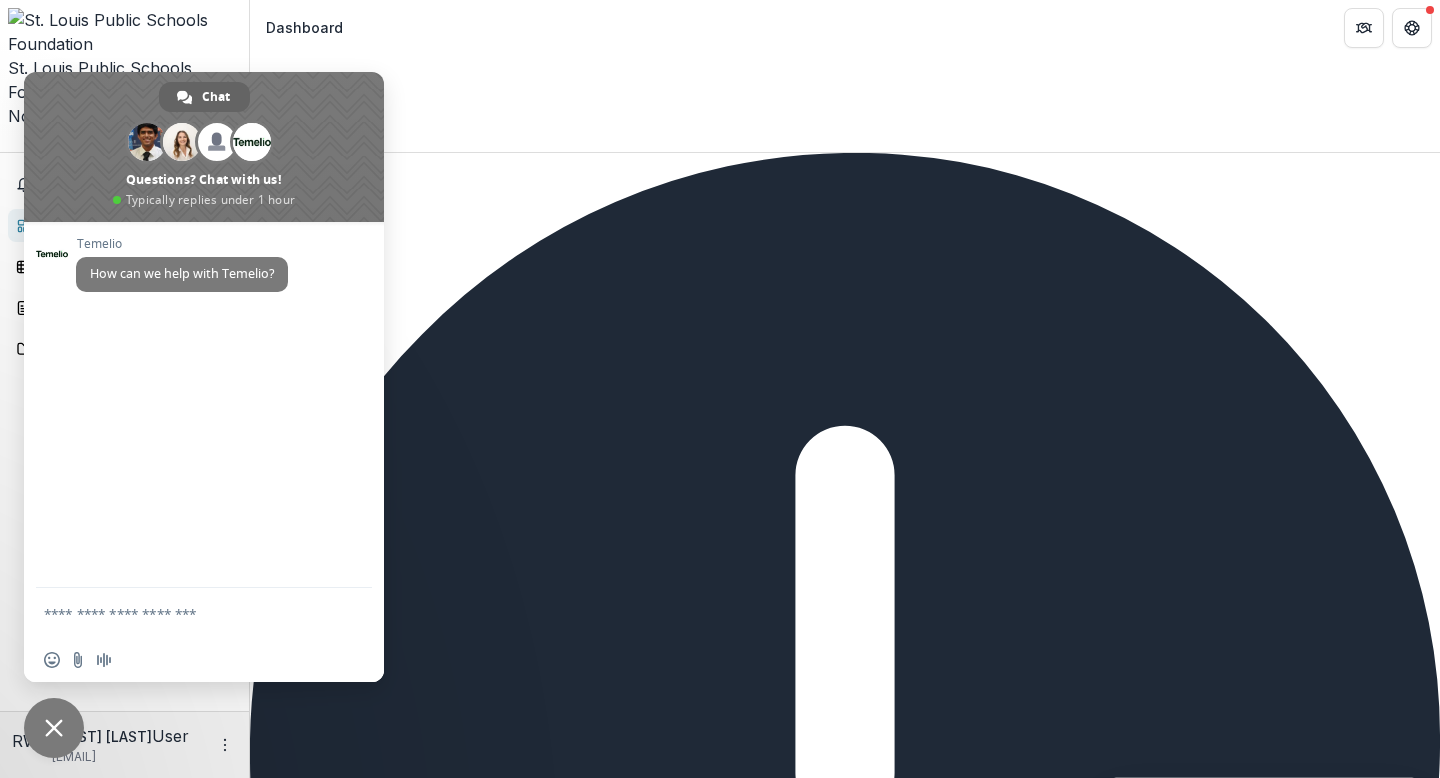 click on "**********" at bounding box center (720, 5790) 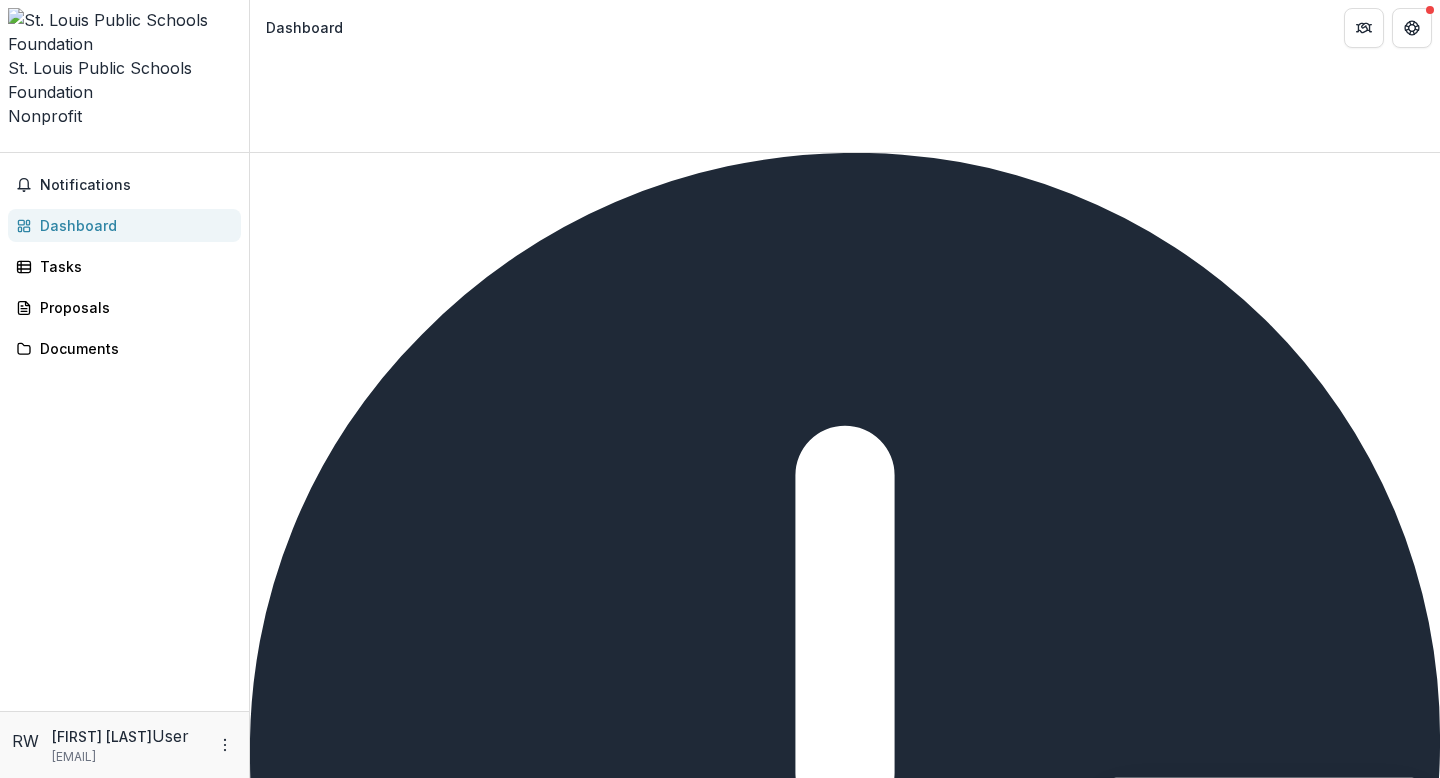scroll, scrollTop: 514, scrollLeft: 0, axis: vertical 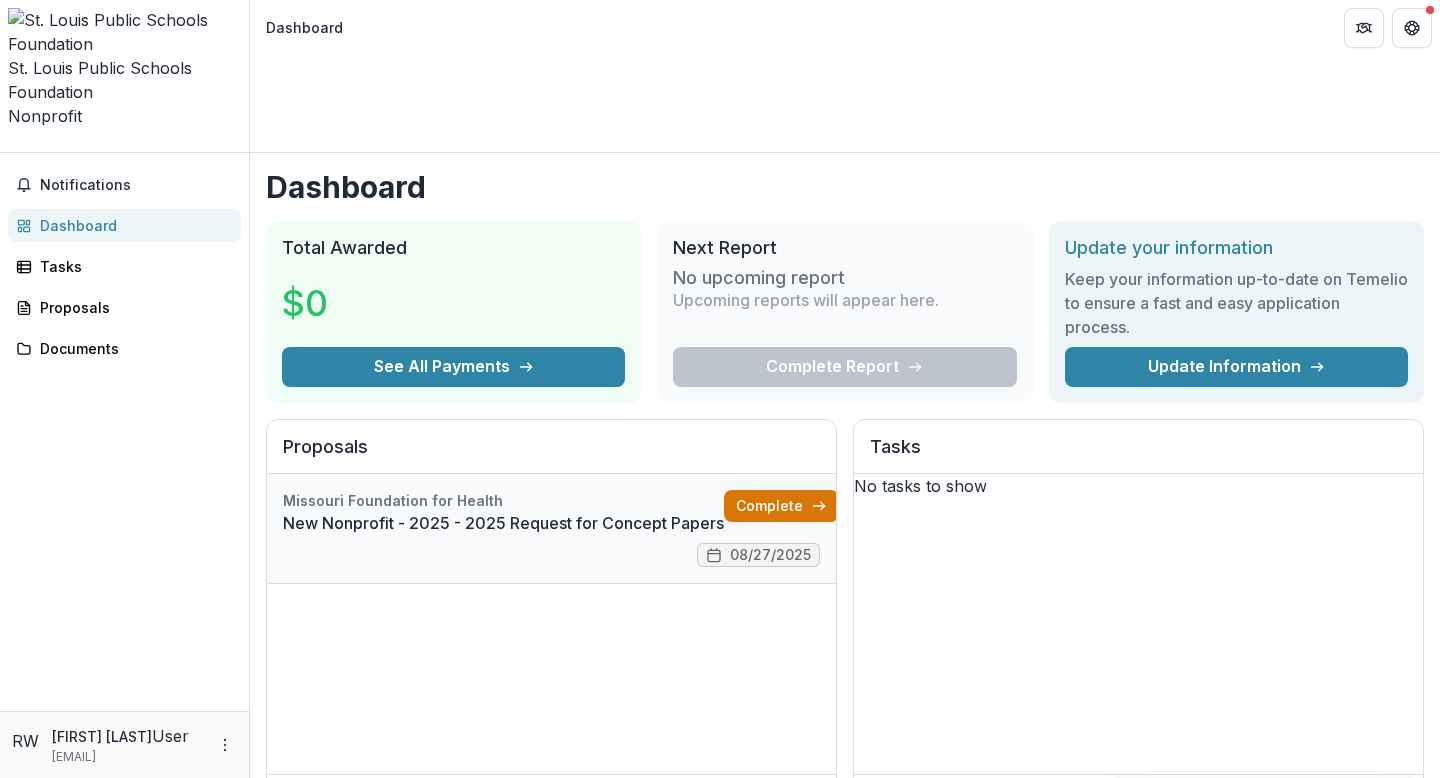 click on "Complete" at bounding box center (781, 506) 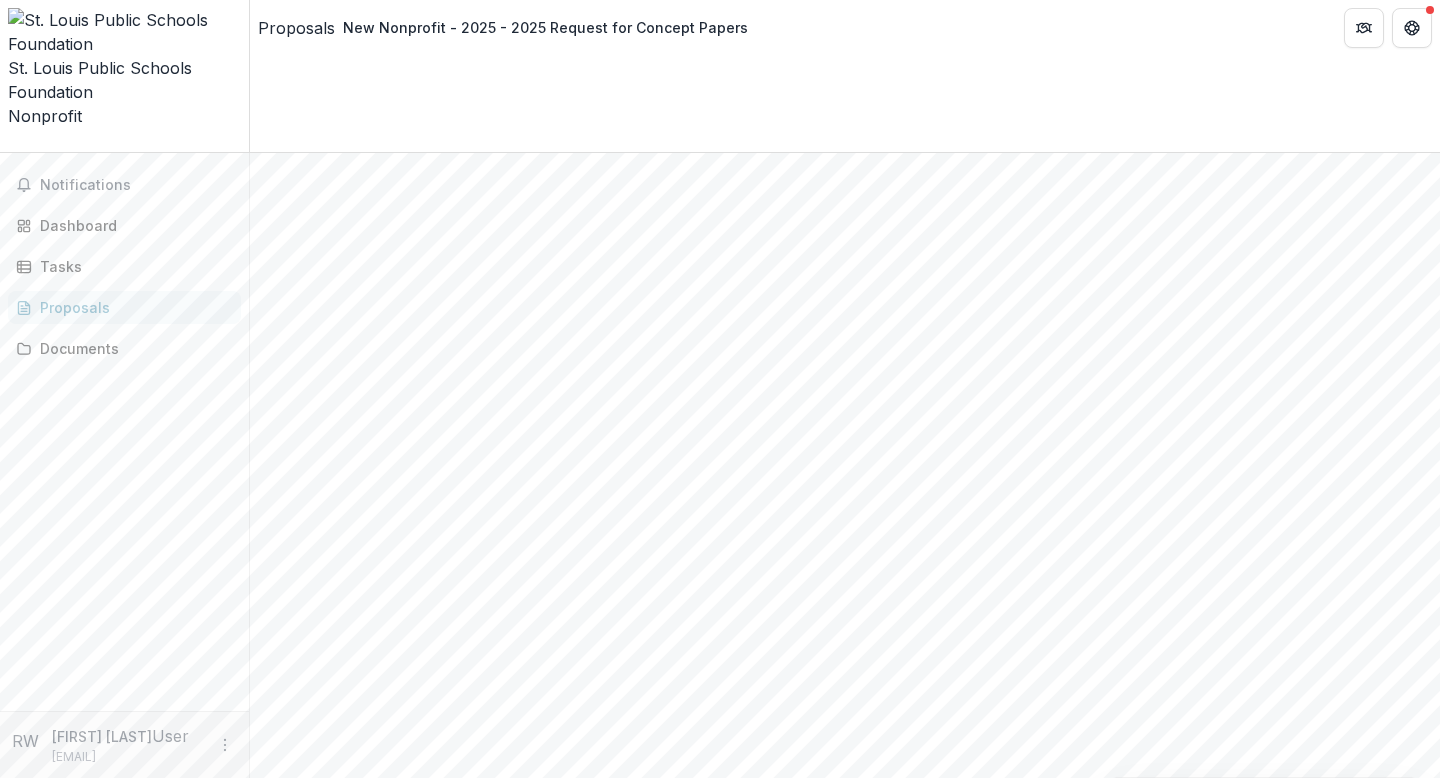 click on "Organization Primary Contact Title *" at bounding box center (330, 4532) 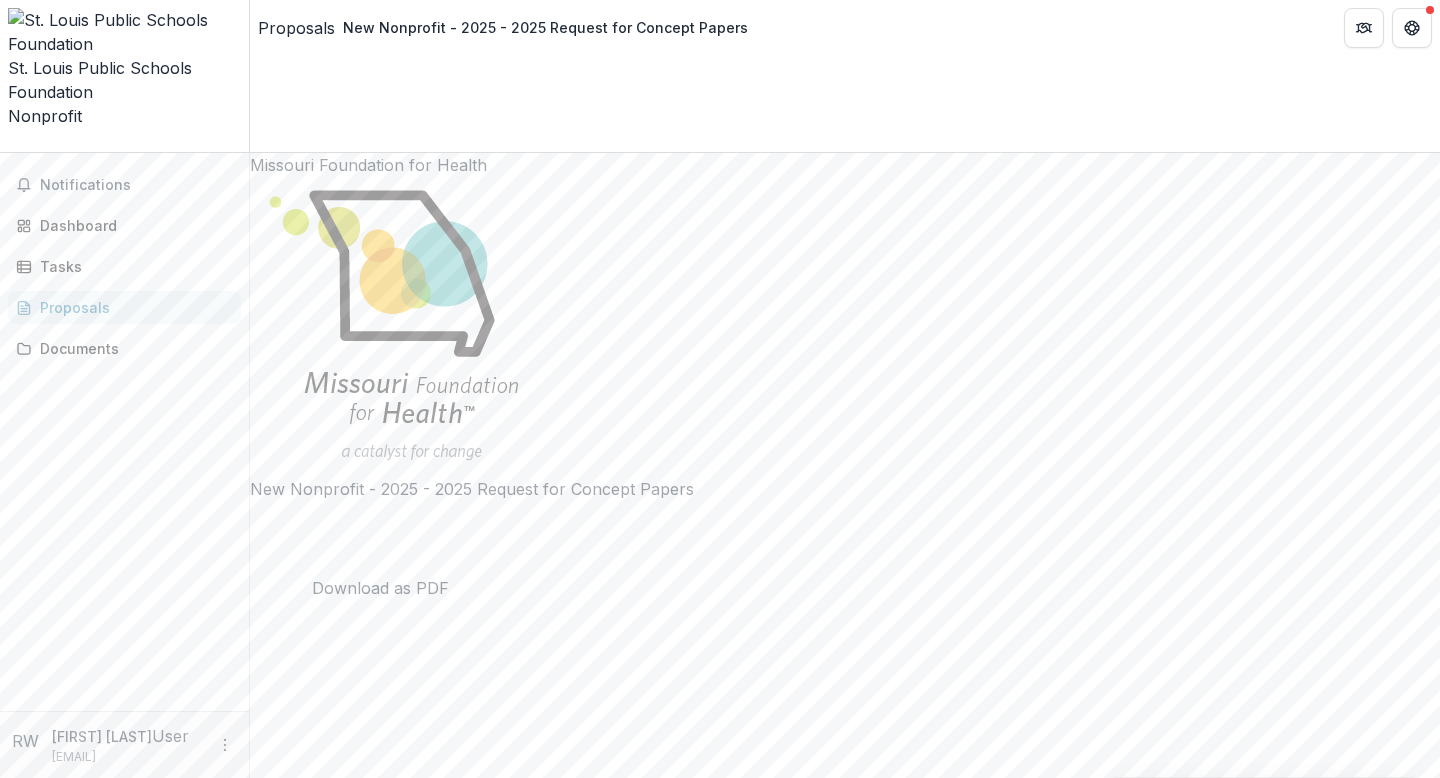 click 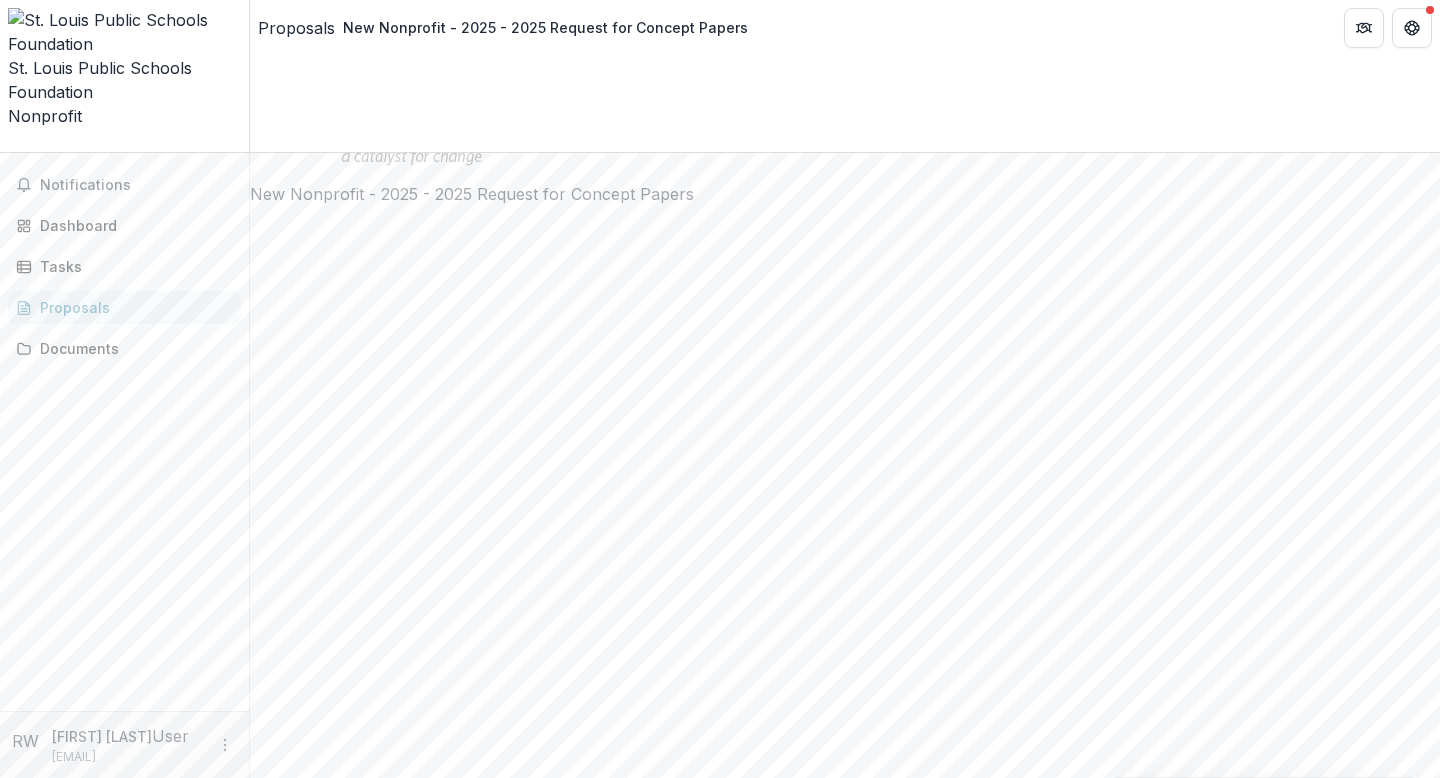 scroll, scrollTop: 0, scrollLeft: 0, axis: both 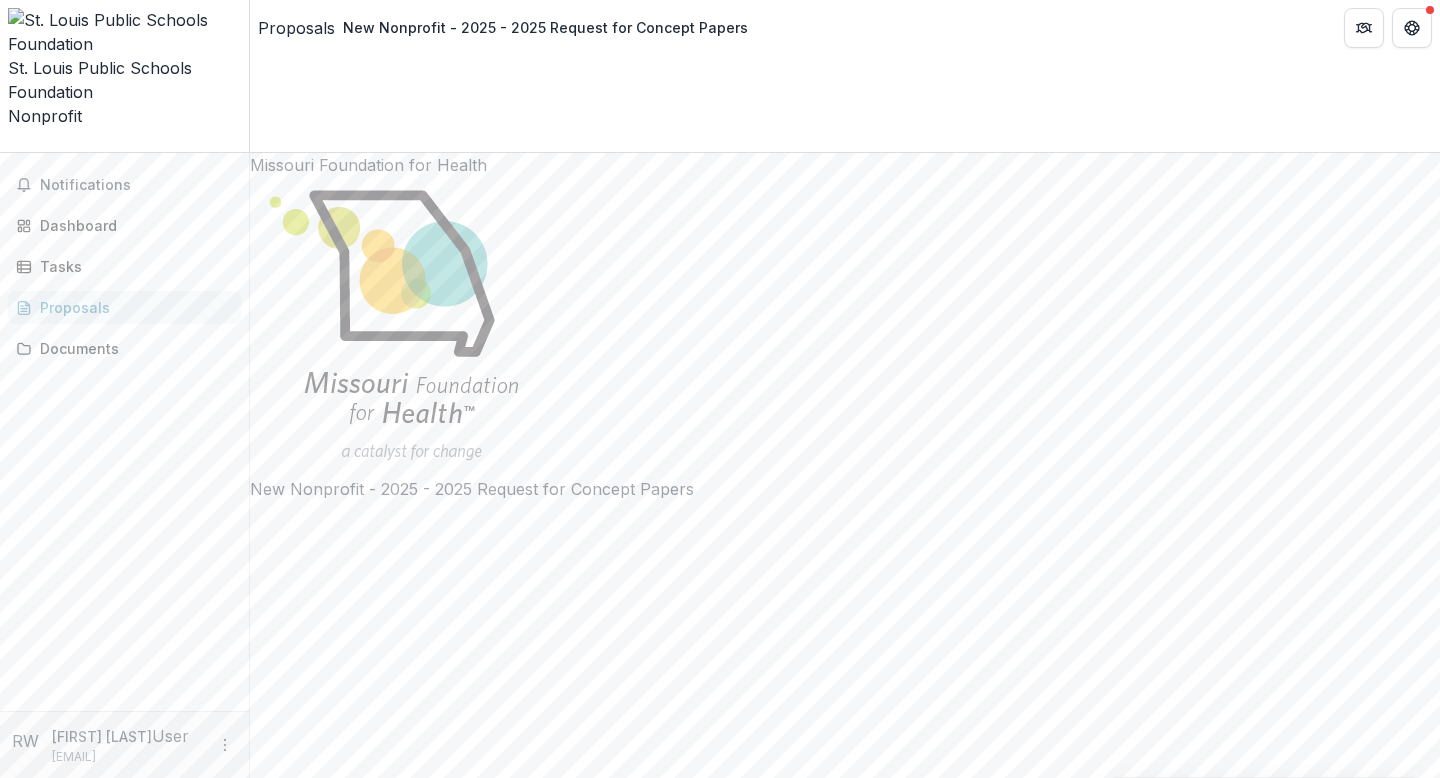 click on "Due on   Aug 27, 2025, 2:00 PM" at bounding box center [845, 4056] 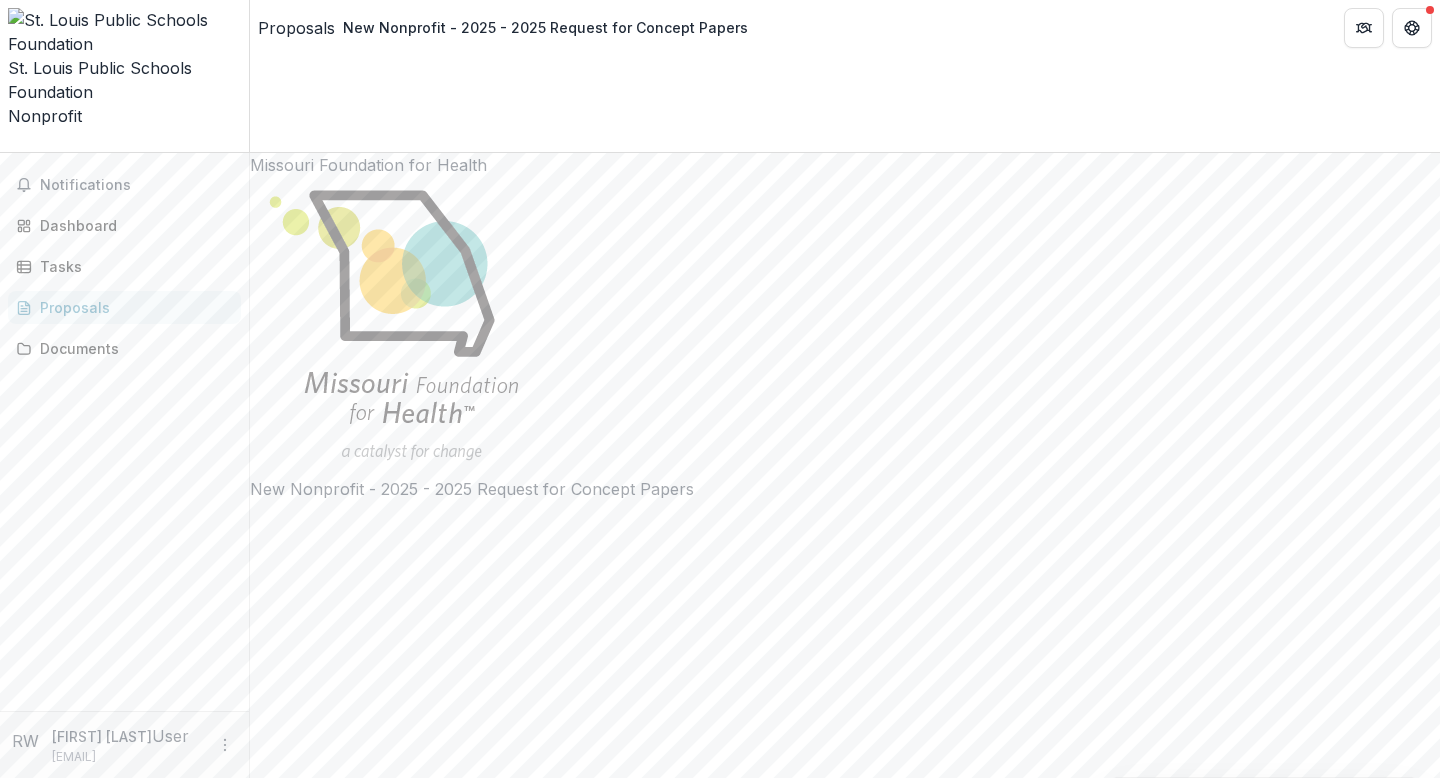 click at bounding box center (266, 4134) 